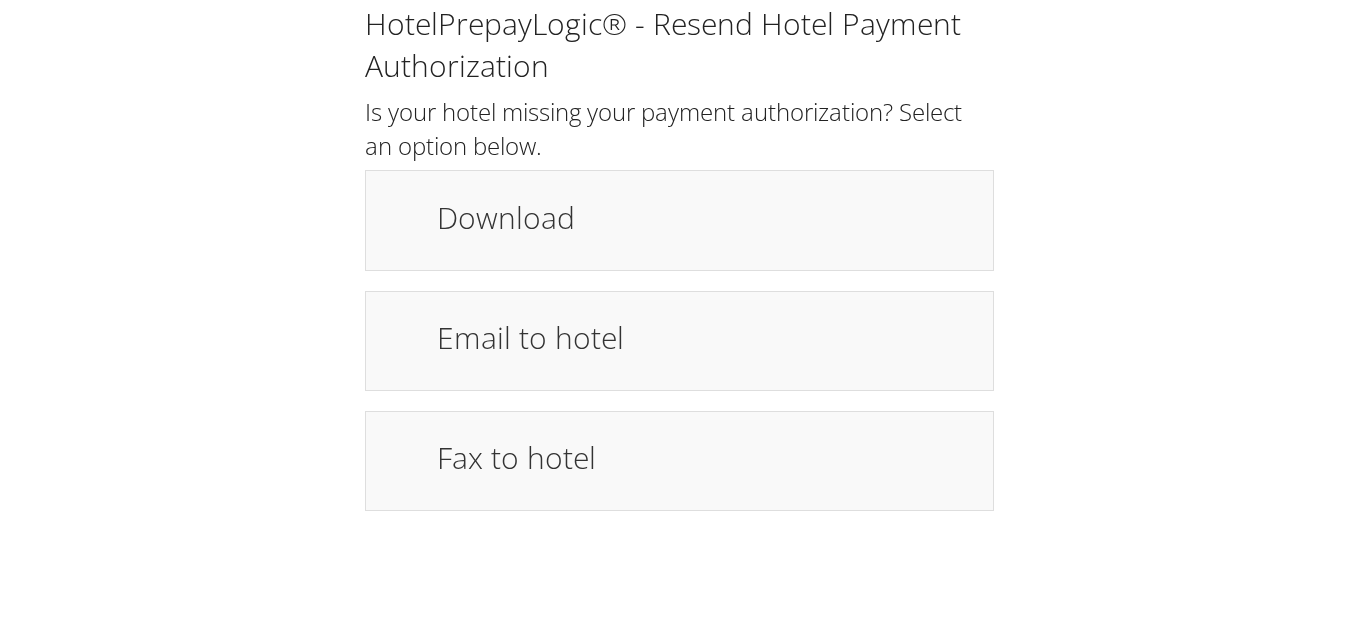 scroll, scrollTop: 0, scrollLeft: 0, axis: both 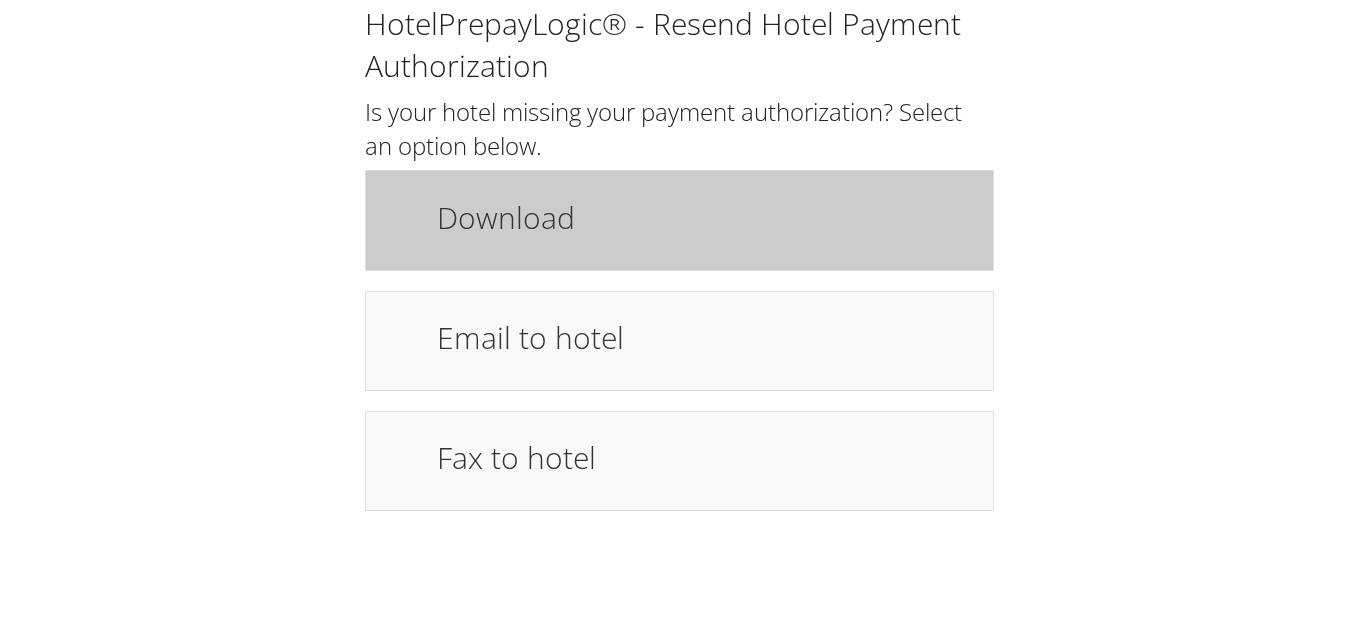 click on "Download" at bounding box center (705, 217) 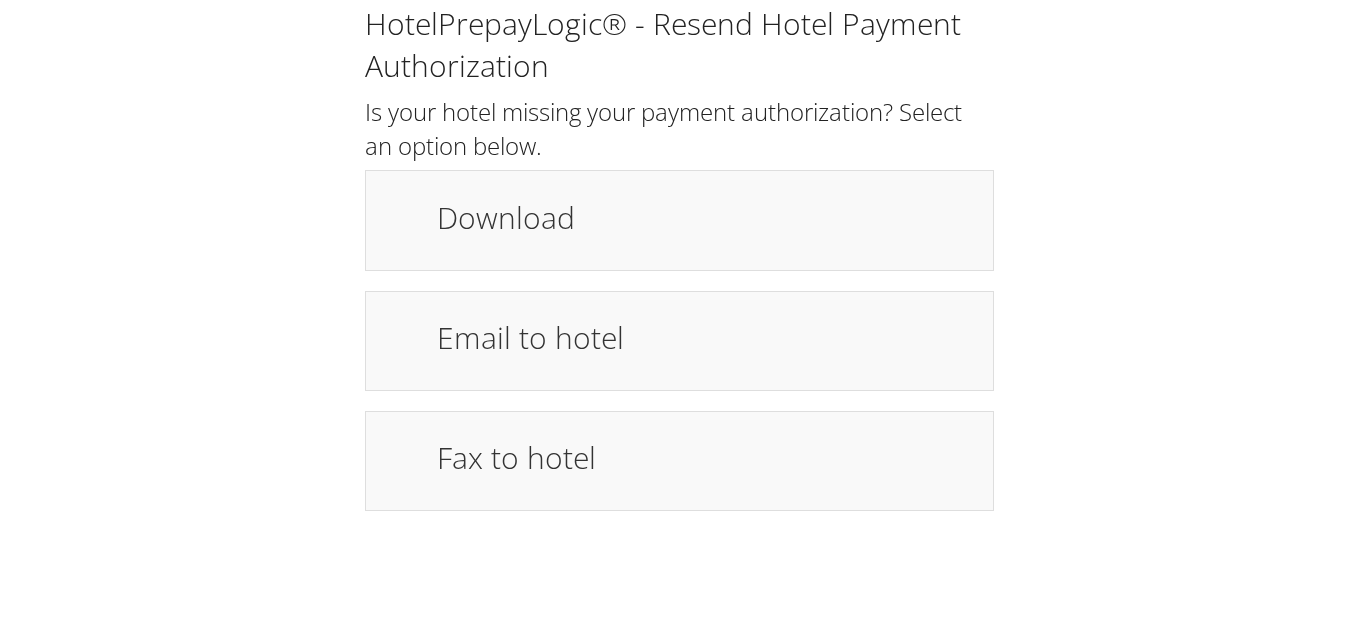 scroll, scrollTop: 0, scrollLeft: 0, axis: both 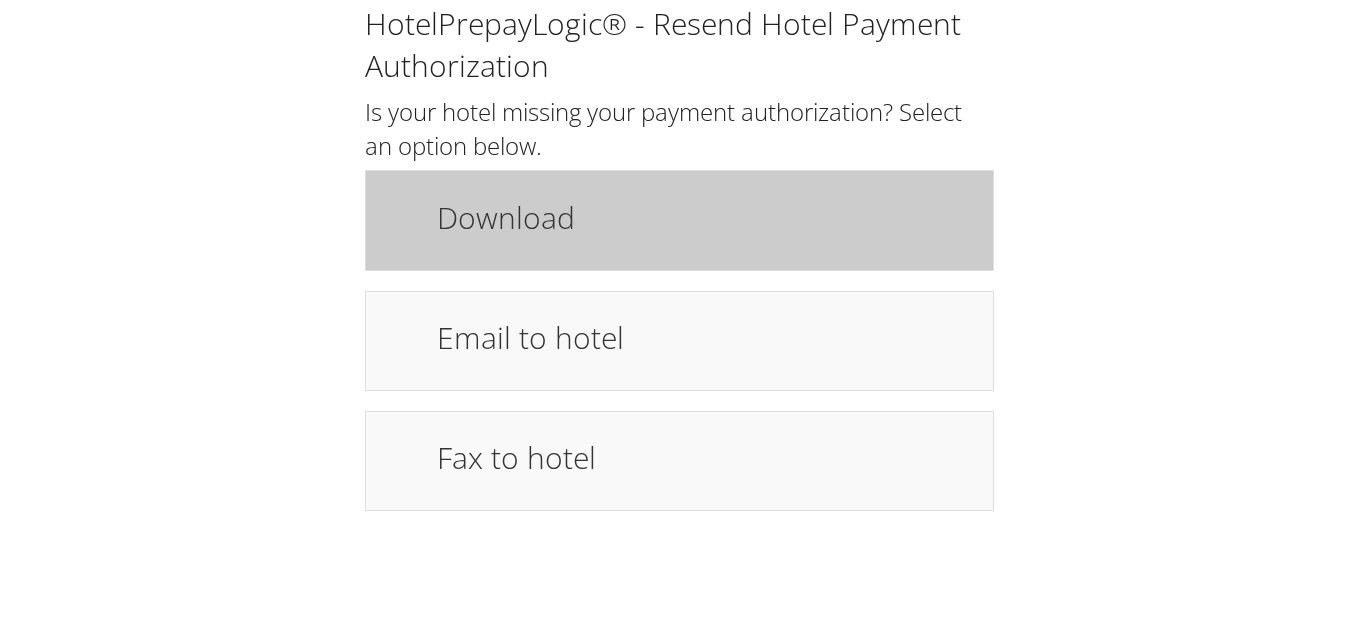 click on "Download" at bounding box center [705, 220] 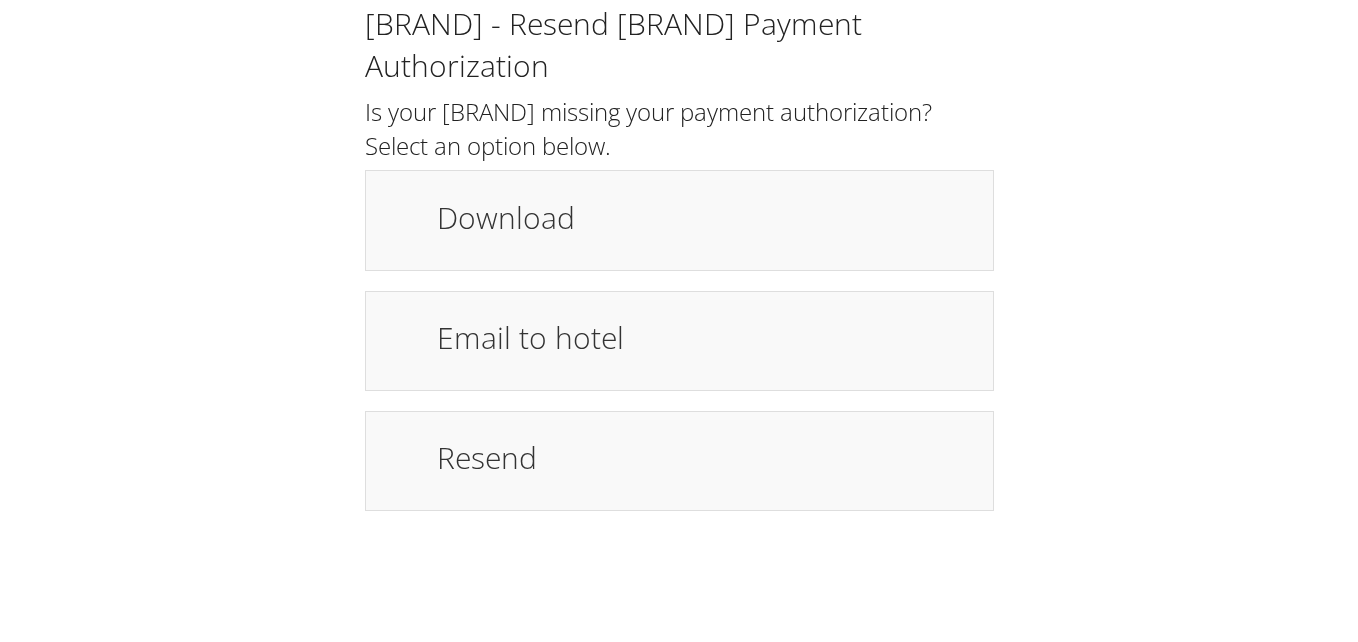 scroll, scrollTop: 0, scrollLeft: 0, axis: both 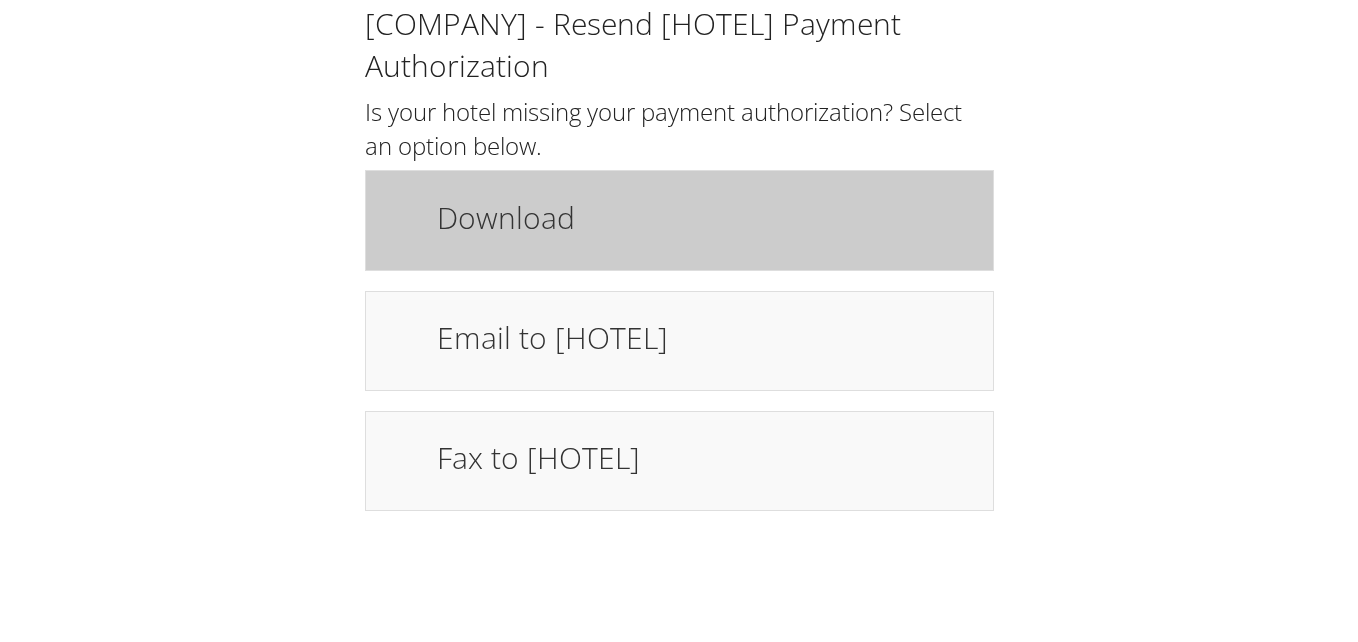 click on "Download" at bounding box center [705, 217] 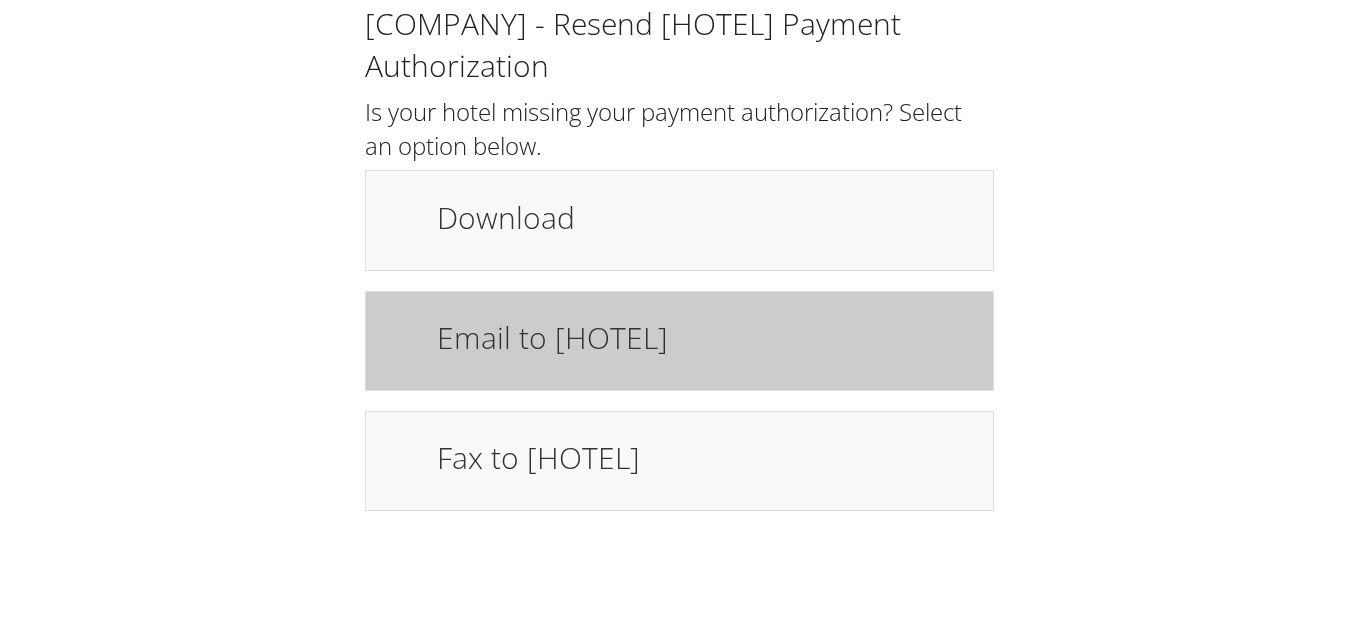 click on "Email to hotel" at bounding box center (705, 337) 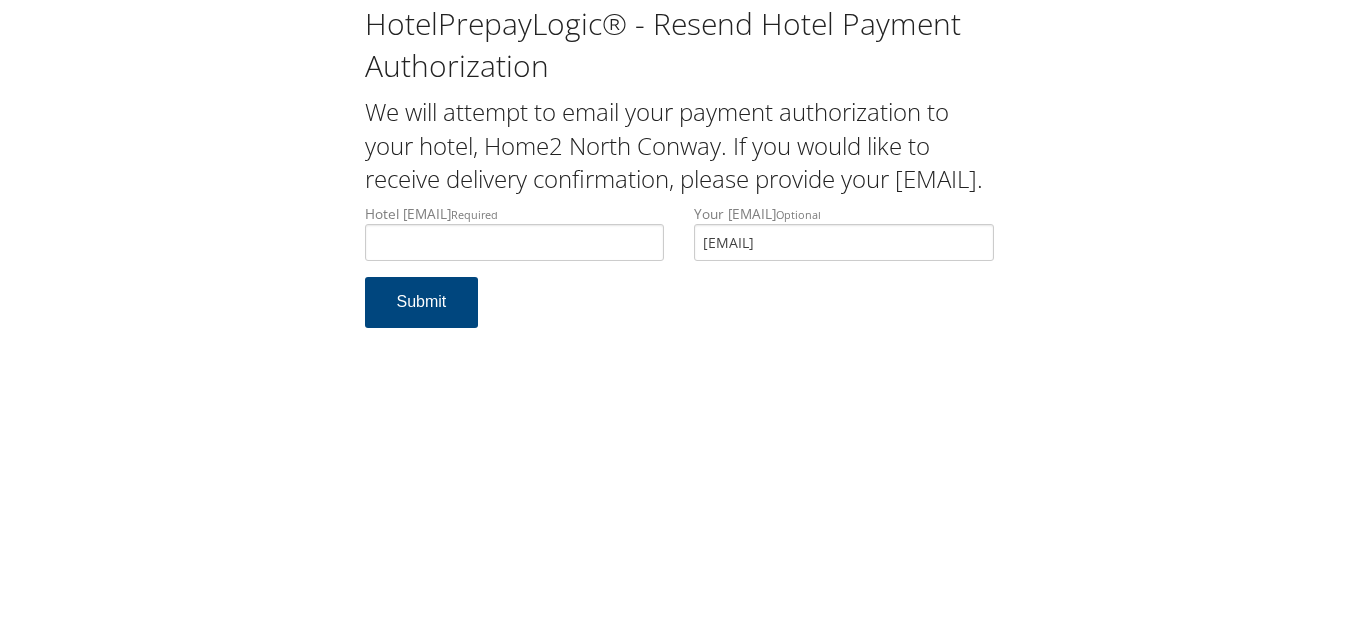 type on "[EMAIL]" 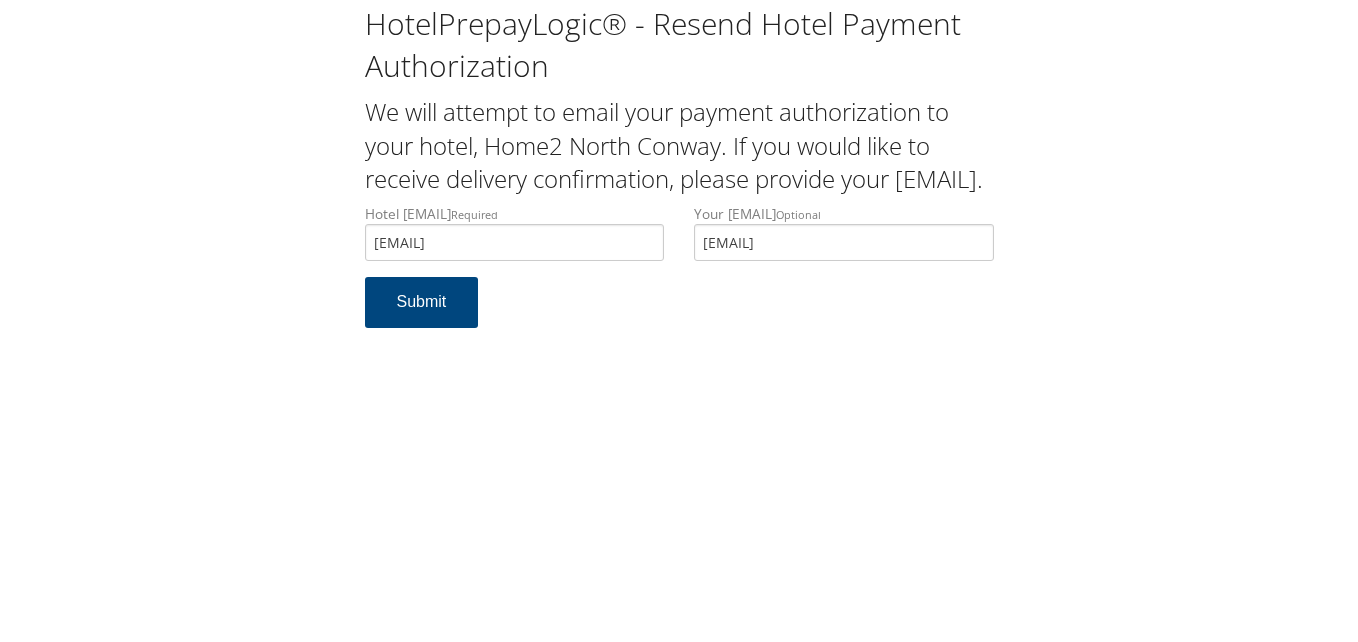 scroll, scrollTop: 0, scrollLeft: 0, axis: both 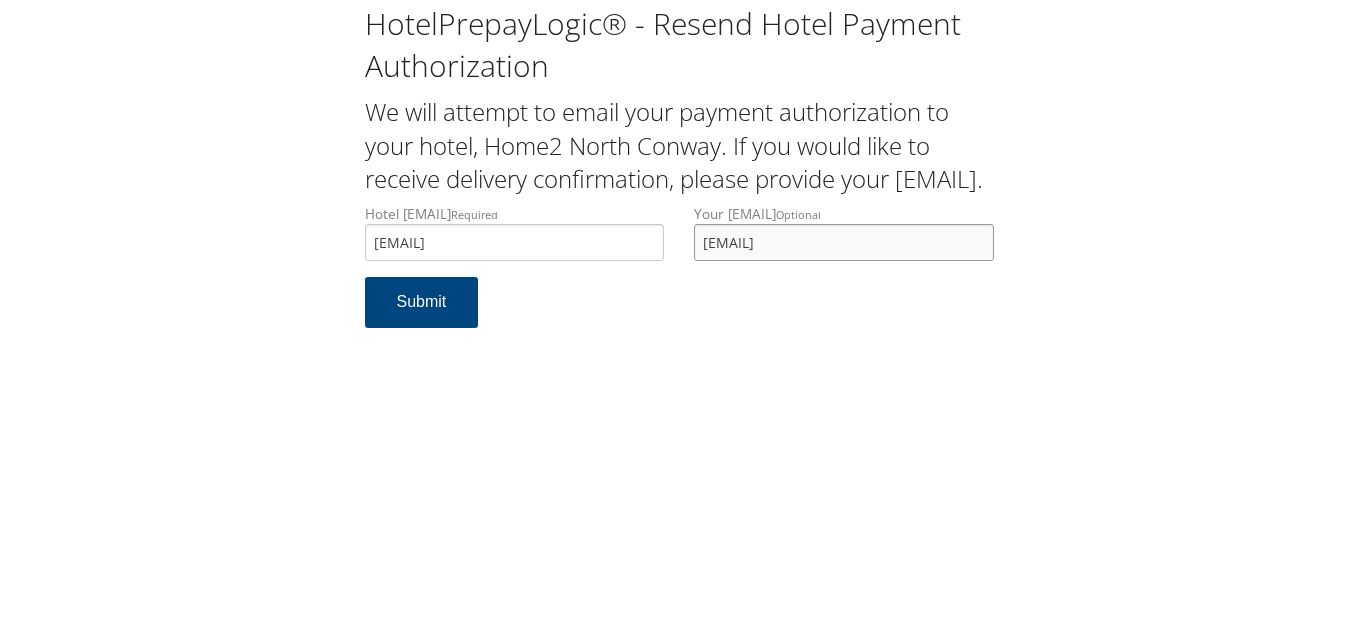 drag, startPoint x: 895, startPoint y: 273, endPoint x: 354, endPoint y: 345, distance: 545.7701 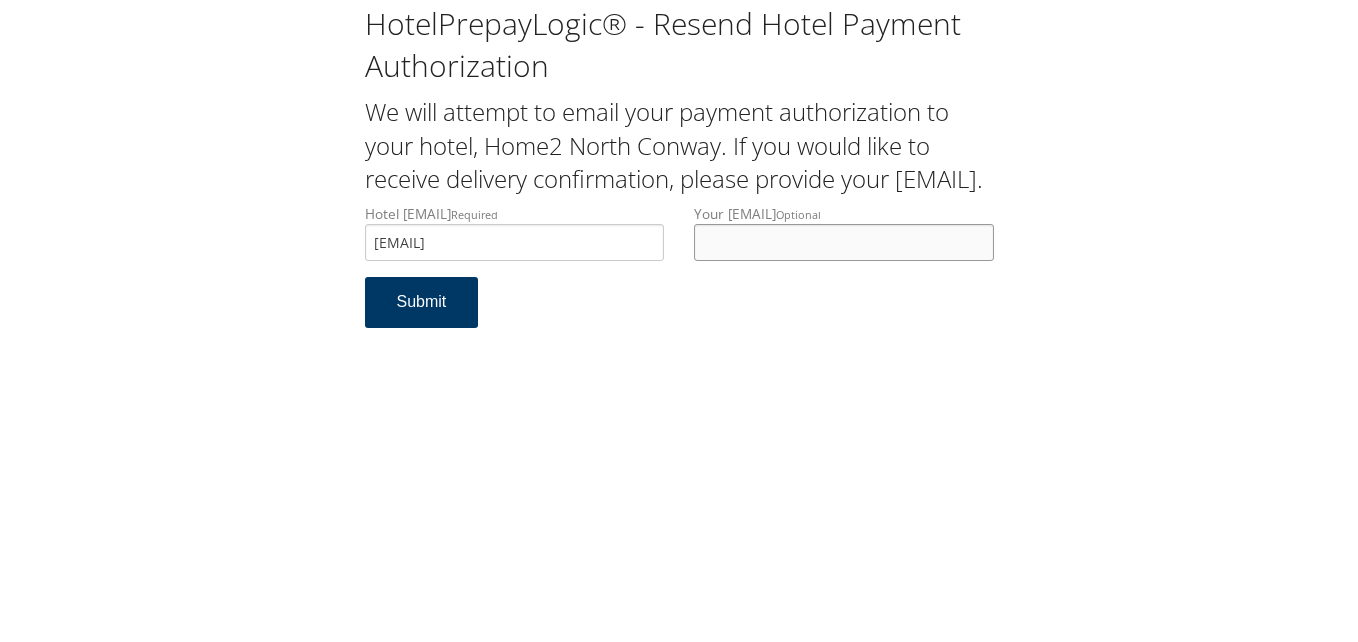 type 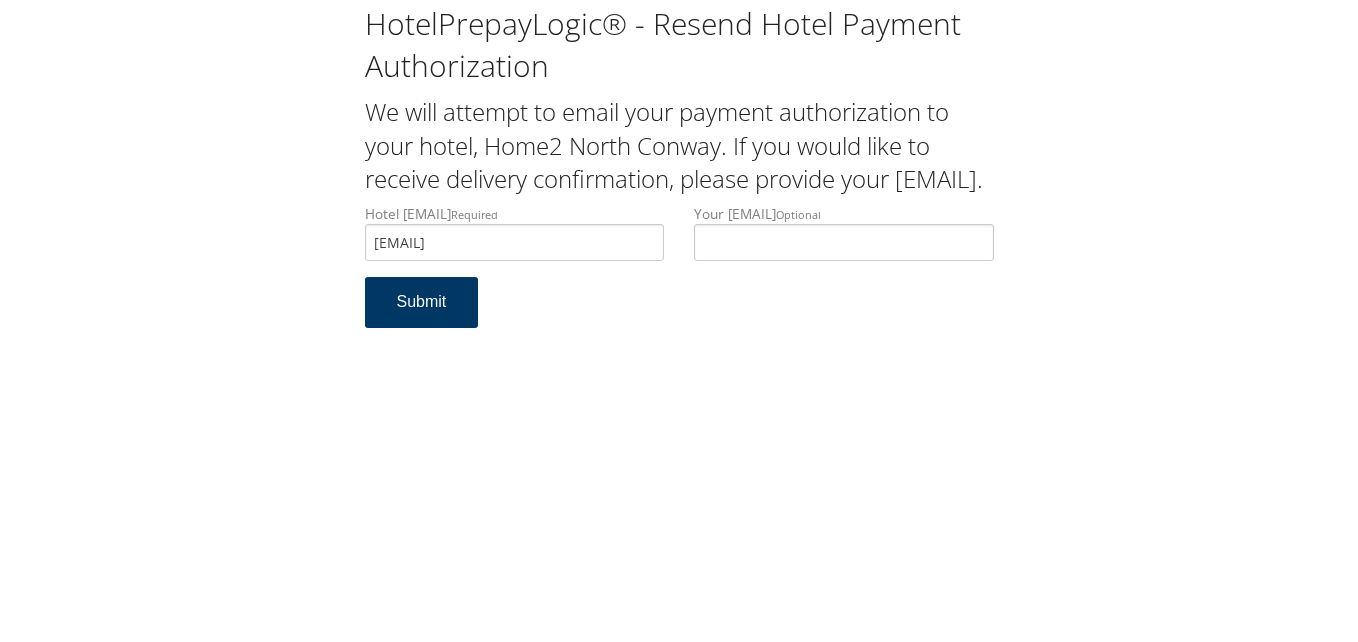 click on "Submit" at bounding box center (422, 302) 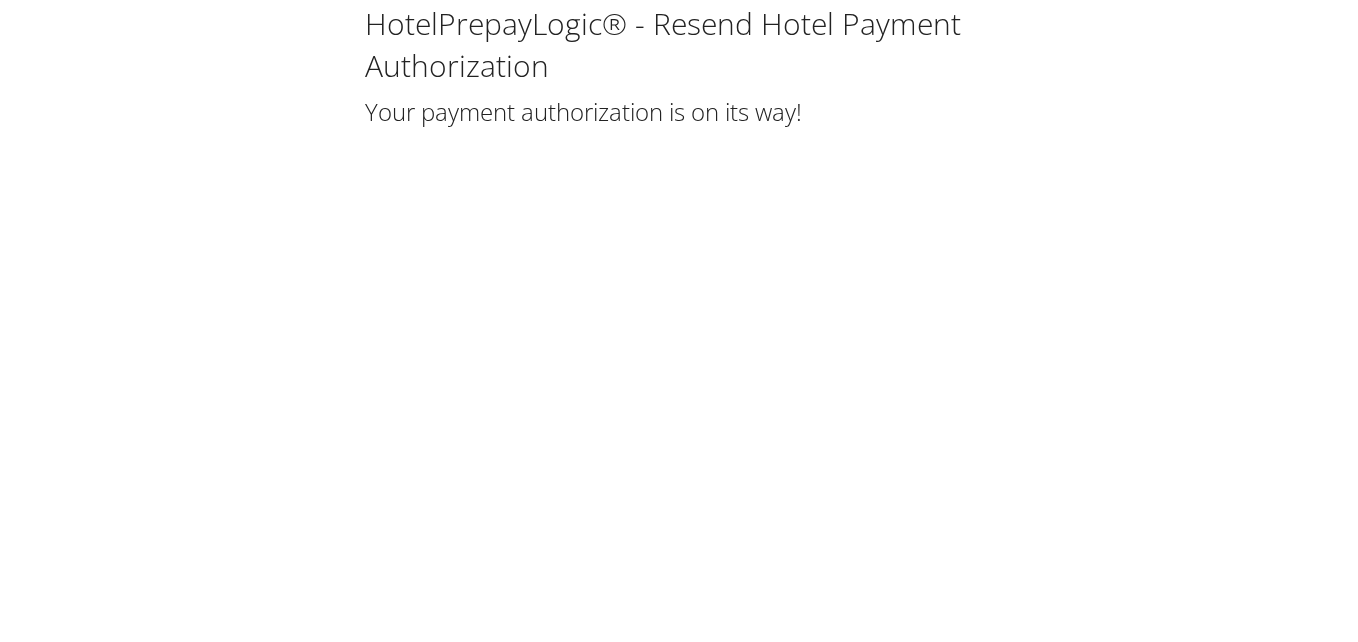 scroll, scrollTop: 0, scrollLeft: 0, axis: both 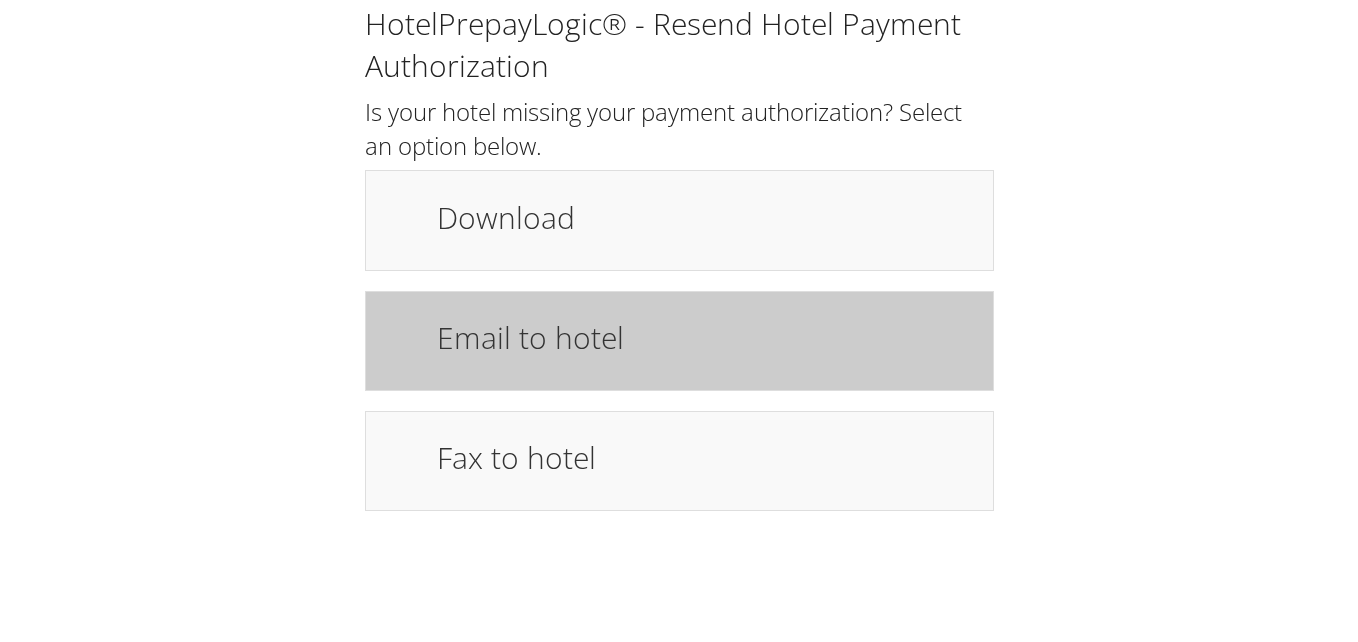 click on "Email to hotel" at bounding box center [705, 337] 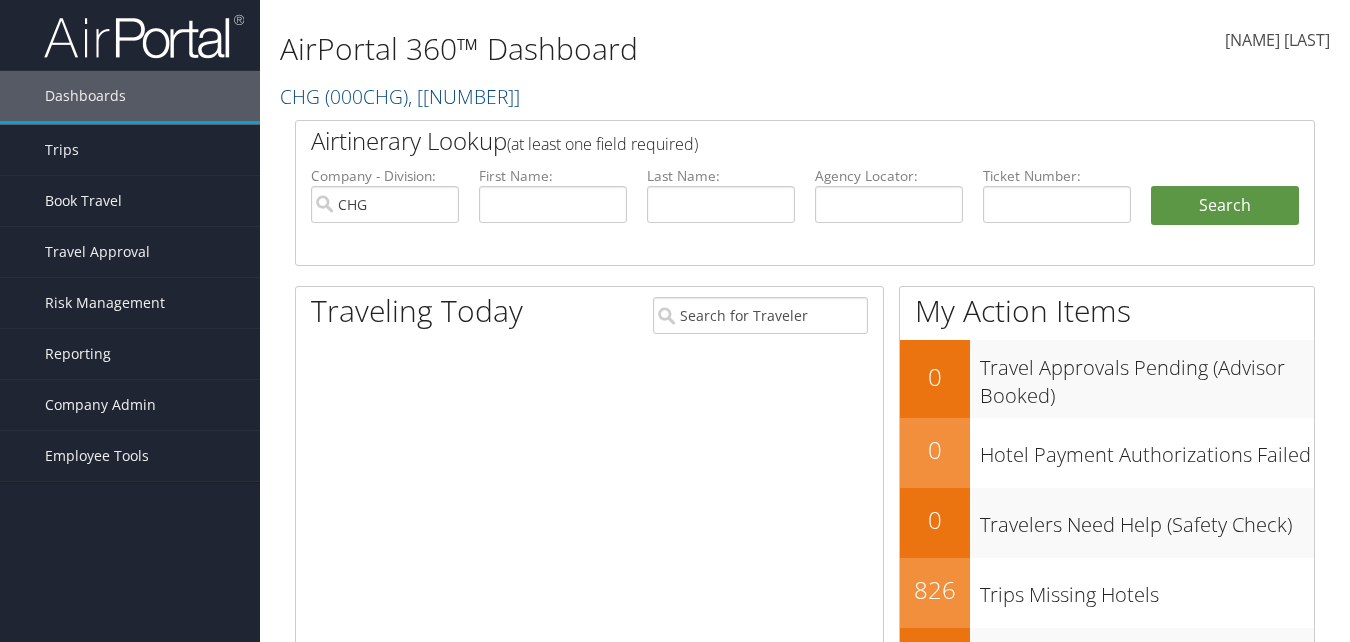 scroll, scrollTop: 0, scrollLeft: 0, axis: both 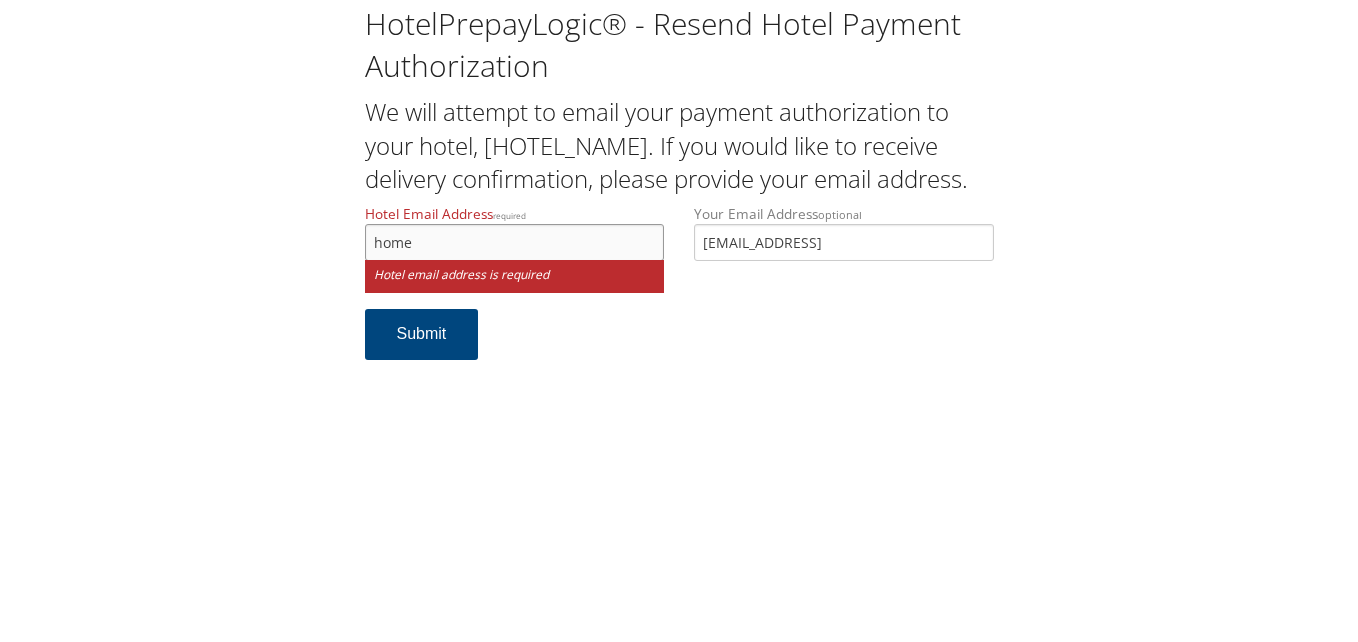 click on "home" at bounding box center (515, 242) 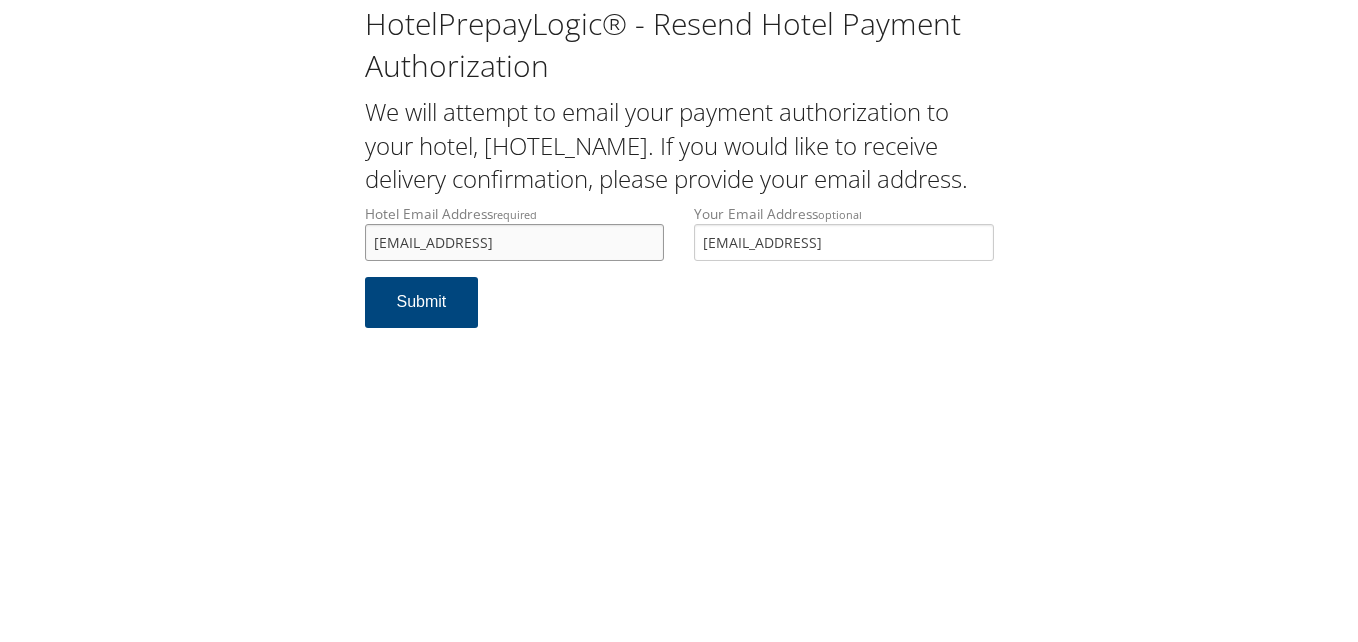 type on "home2suitesnorthconway@gmail.com" 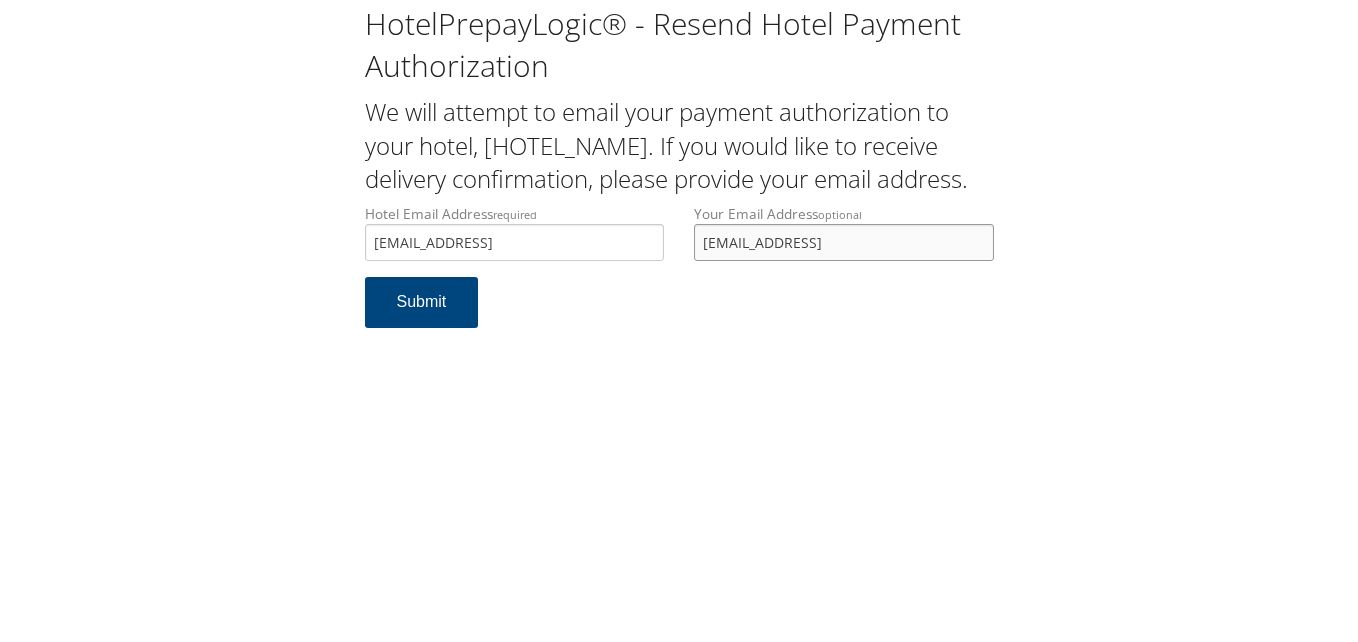 drag, startPoint x: 883, startPoint y: 282, endPoint x: 627, endPoint y: 316, distance: 258.24796 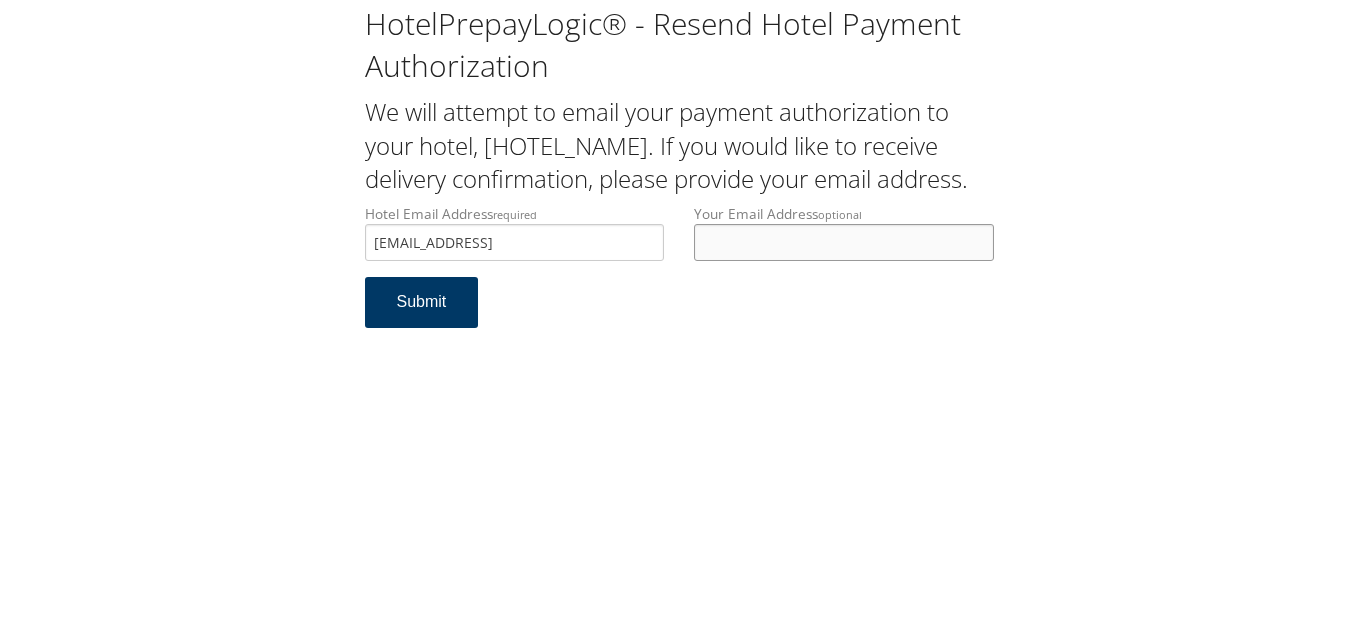 type 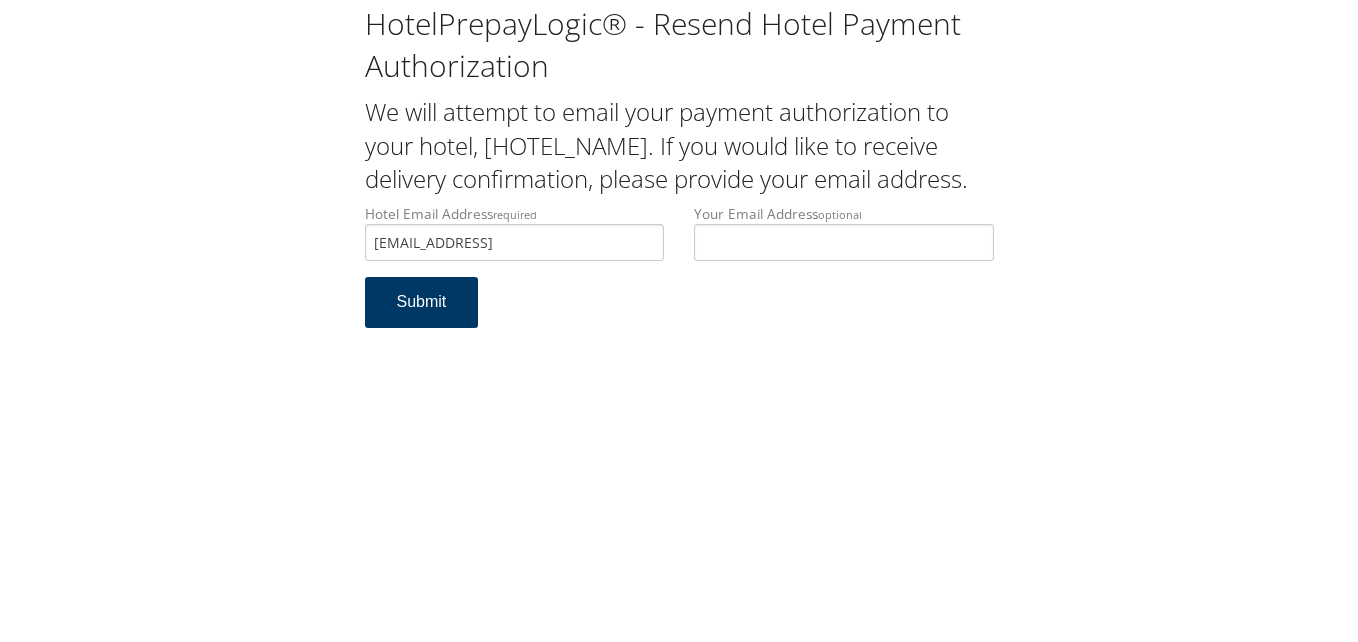 click on "Submit" at bounding box center (422, 302) 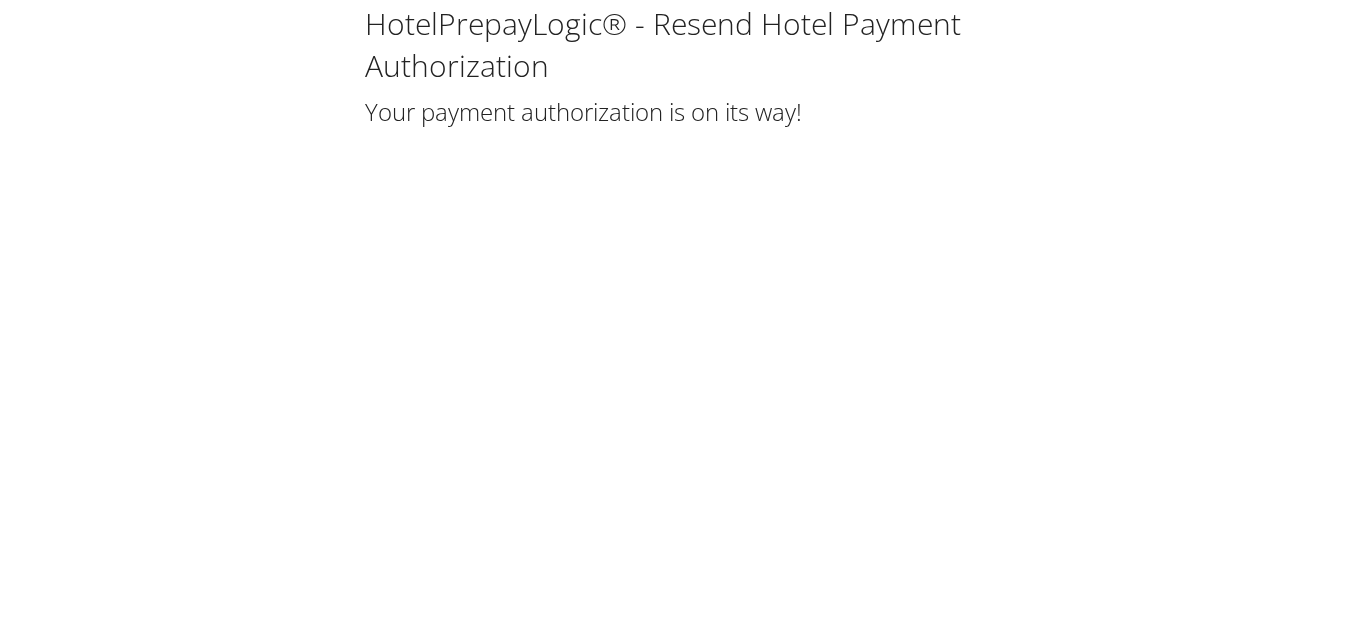 scroll, scrollTop: 0, scrollLeft: 0, axis: both 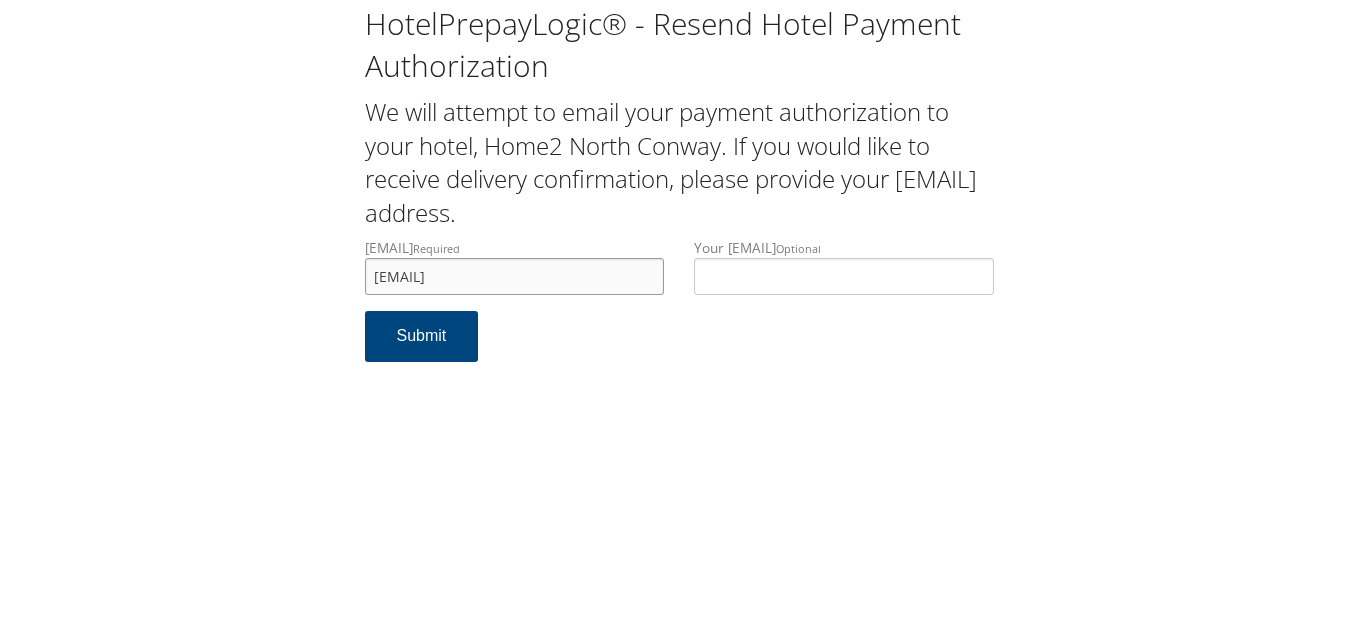 drag, startPoint x: 605, startPoint y: 278, endPoint x: 370, endPoint y: 278, distance: 235 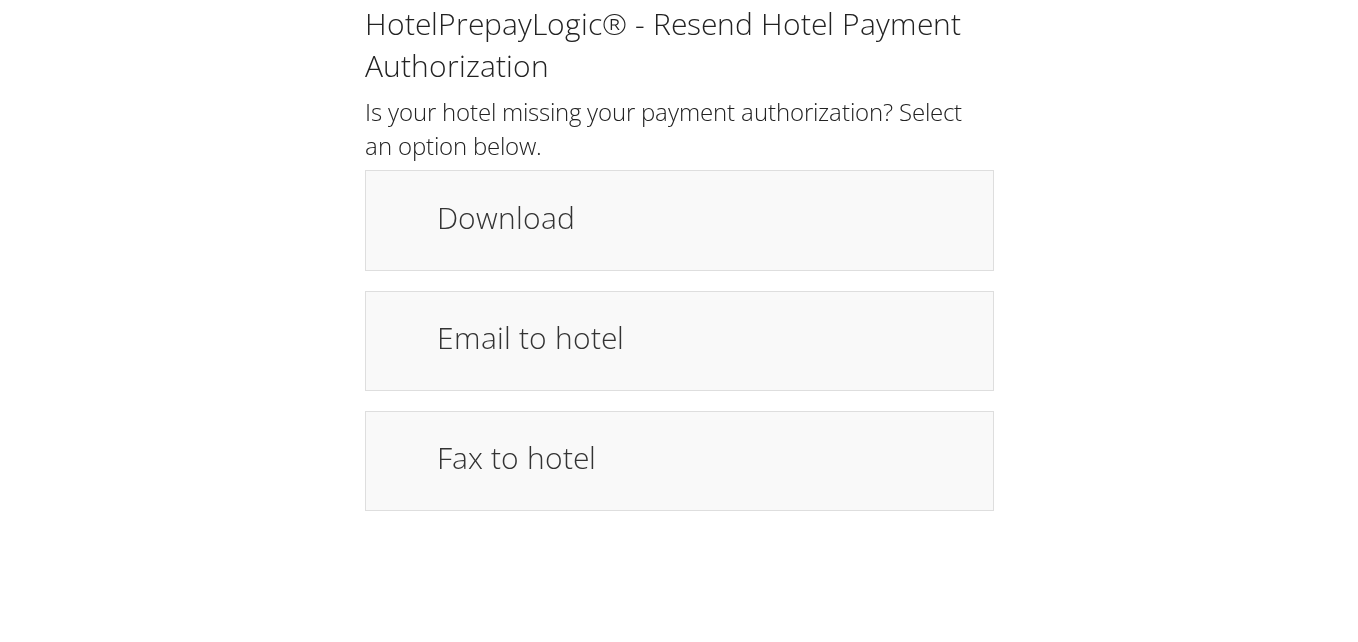 scroll, scrollTop: 0, scrollLeft: 0, axis: both 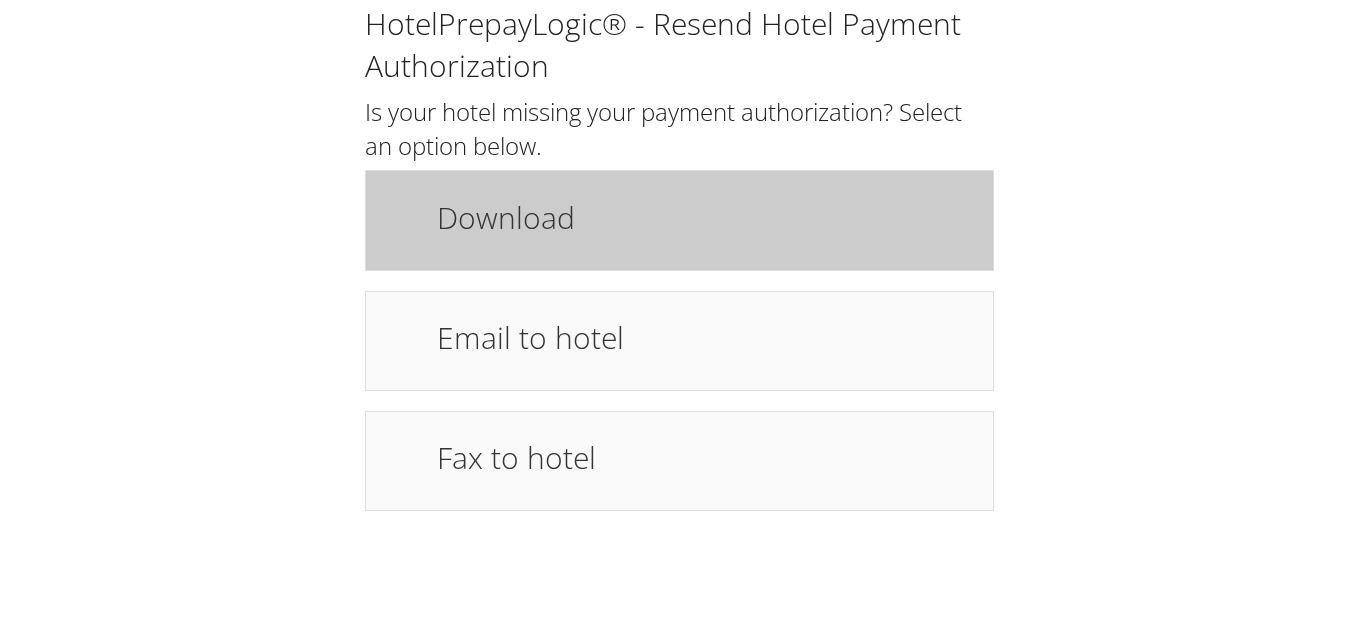 click on "Download" at bounding box center [705, 217] 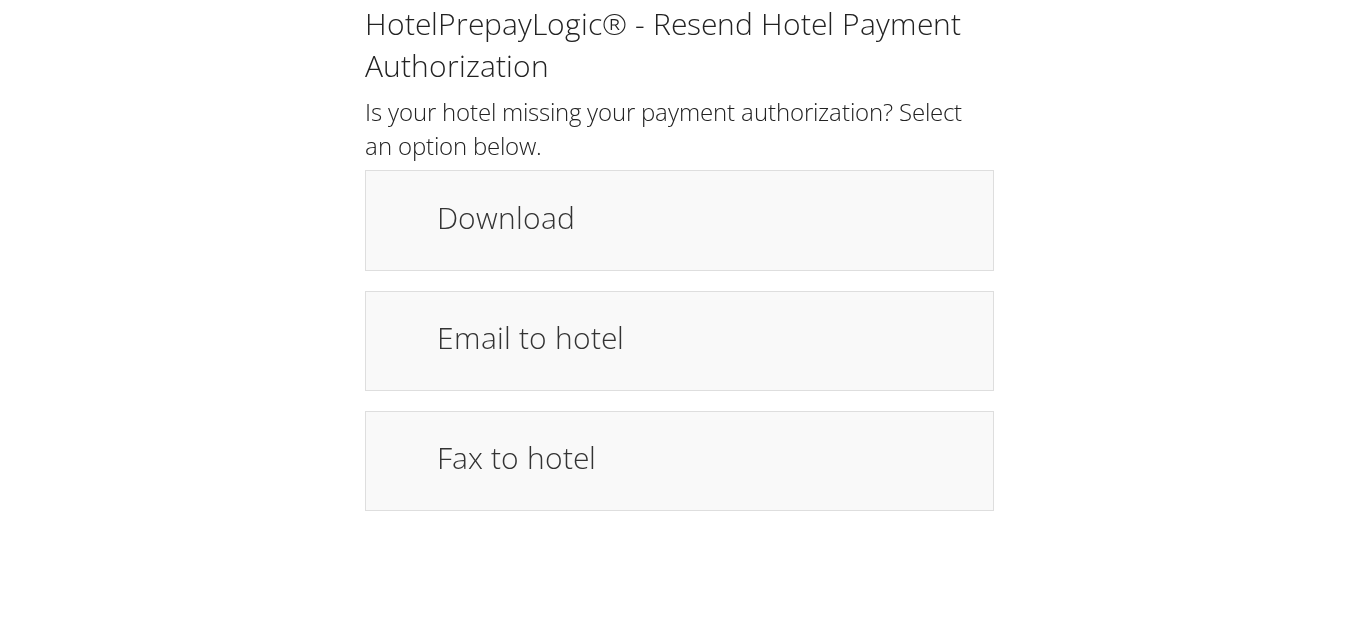 scroll, scrollTop: 0, scrollLeft: 0, axis: both 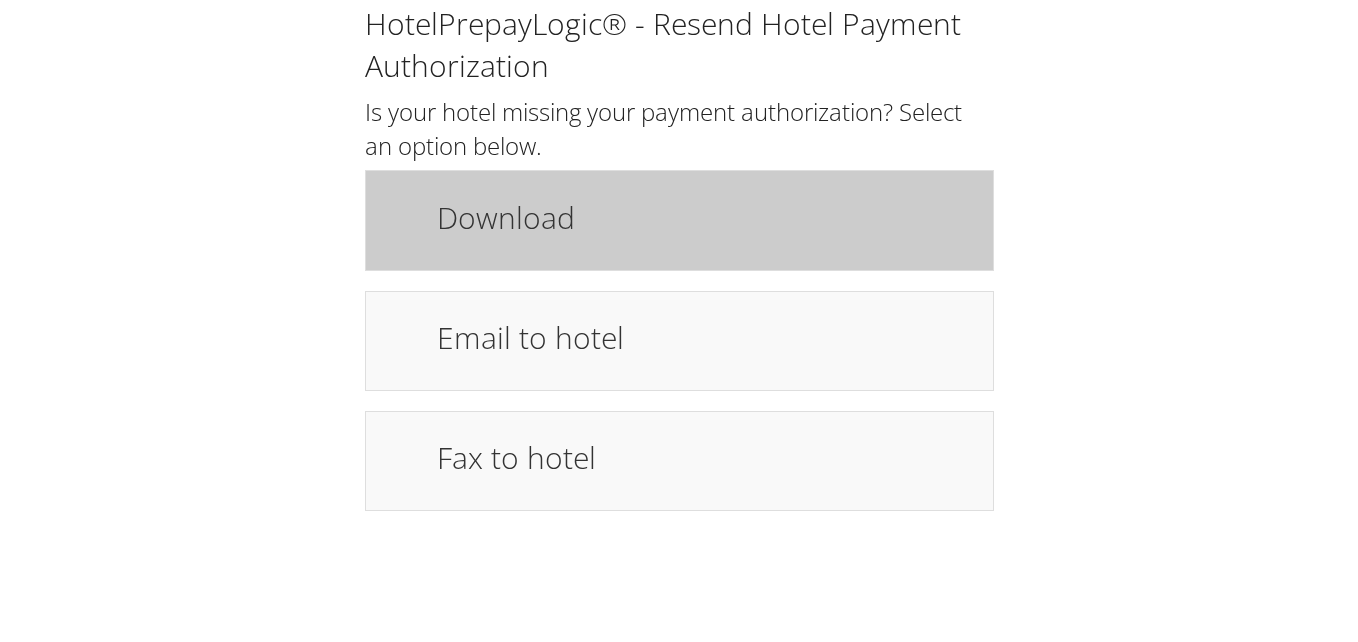 click on "Download" at bounding box center [705, 217] 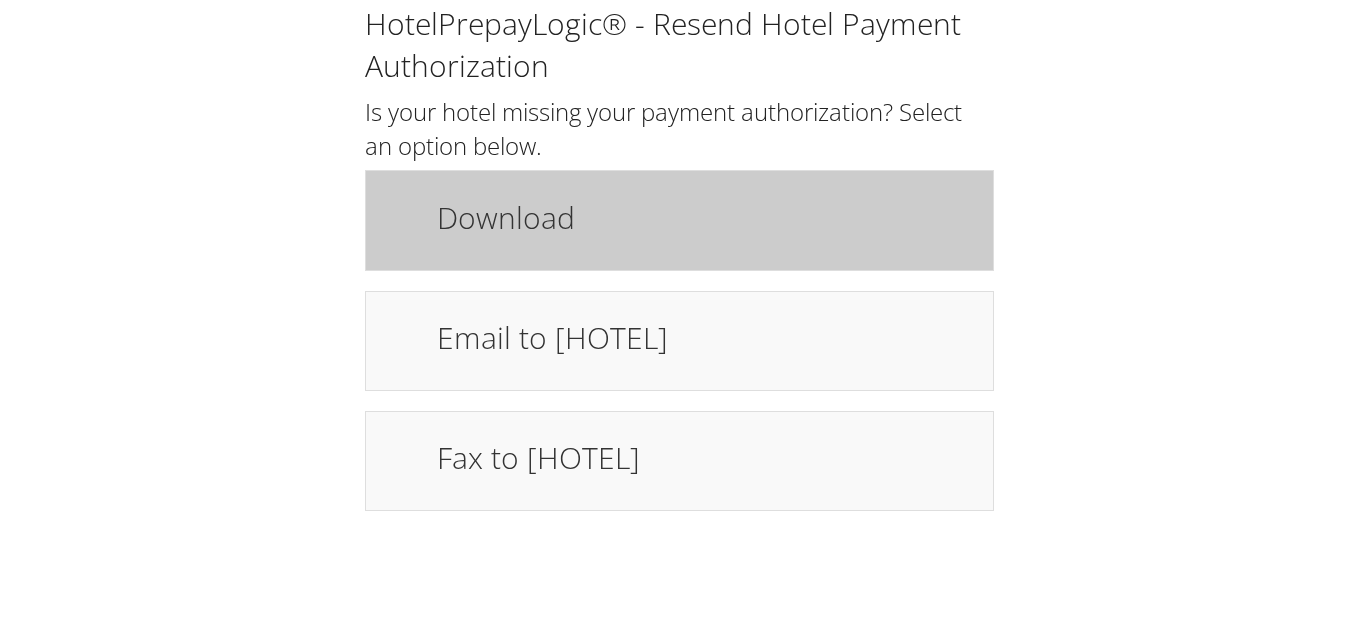 scroll, scrollTop: 0, scrollLeft: 0, axis: both 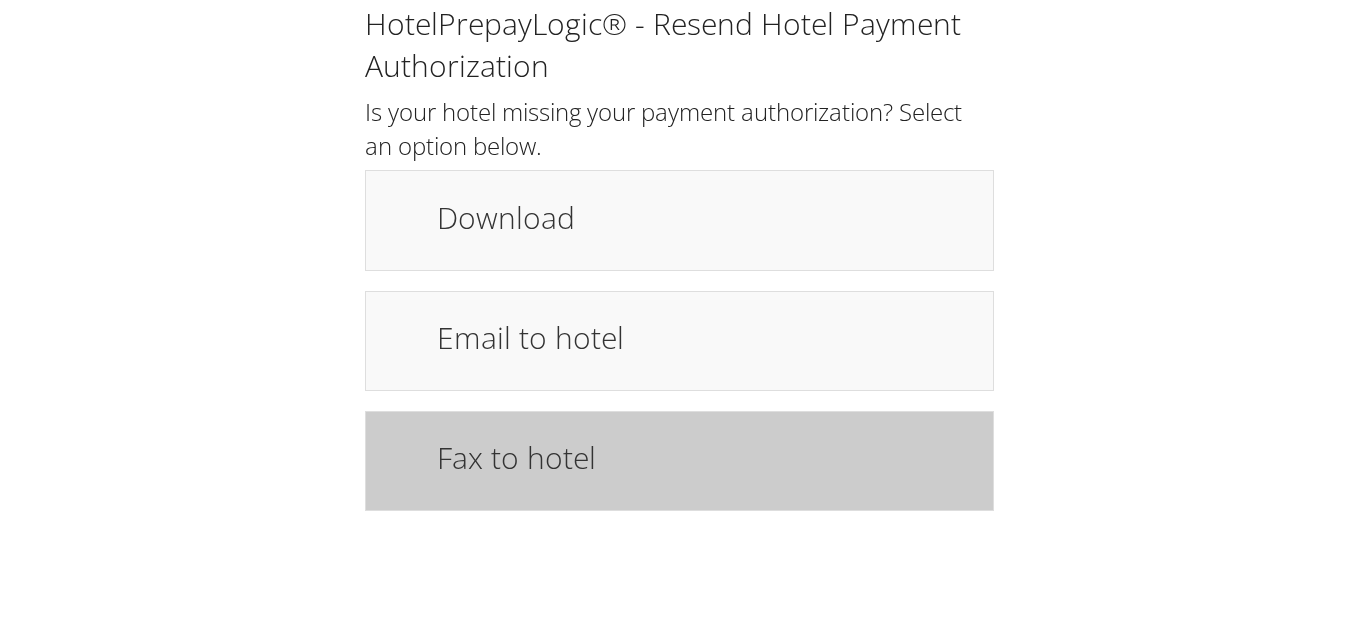 click on "Fax to hotel" at bounding box center (705, 457) 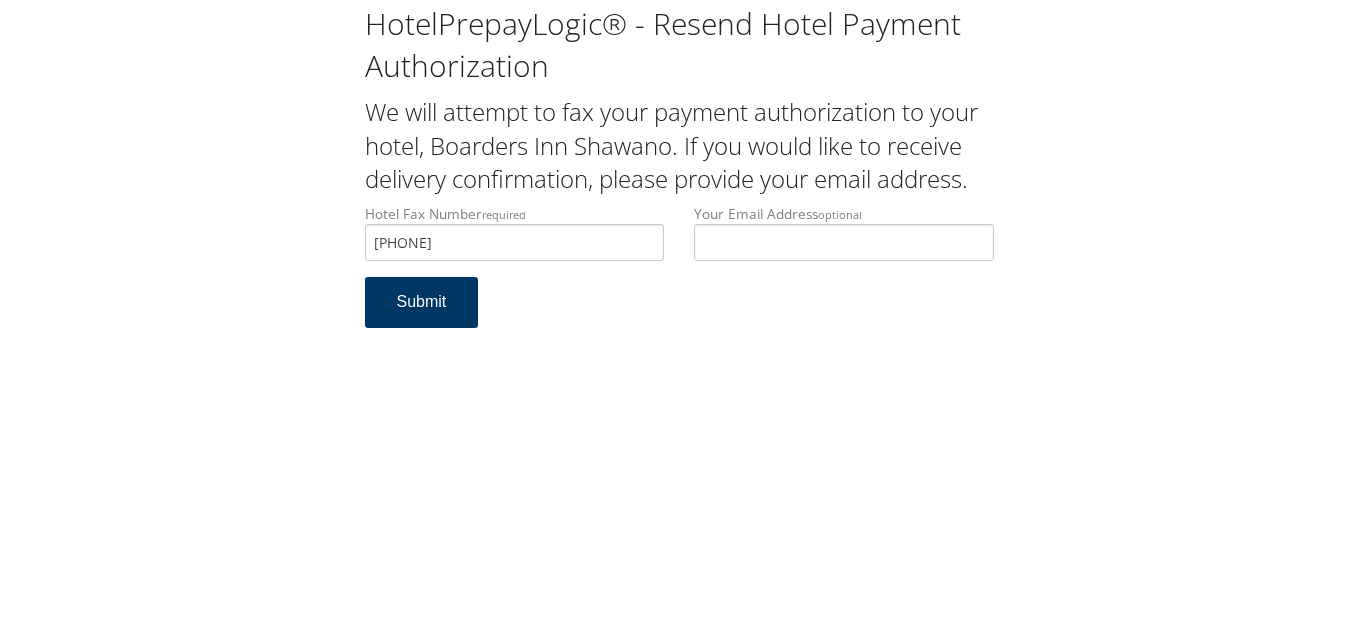 scroll, scrollTop: 0, scrollLeft: 0, axis: both 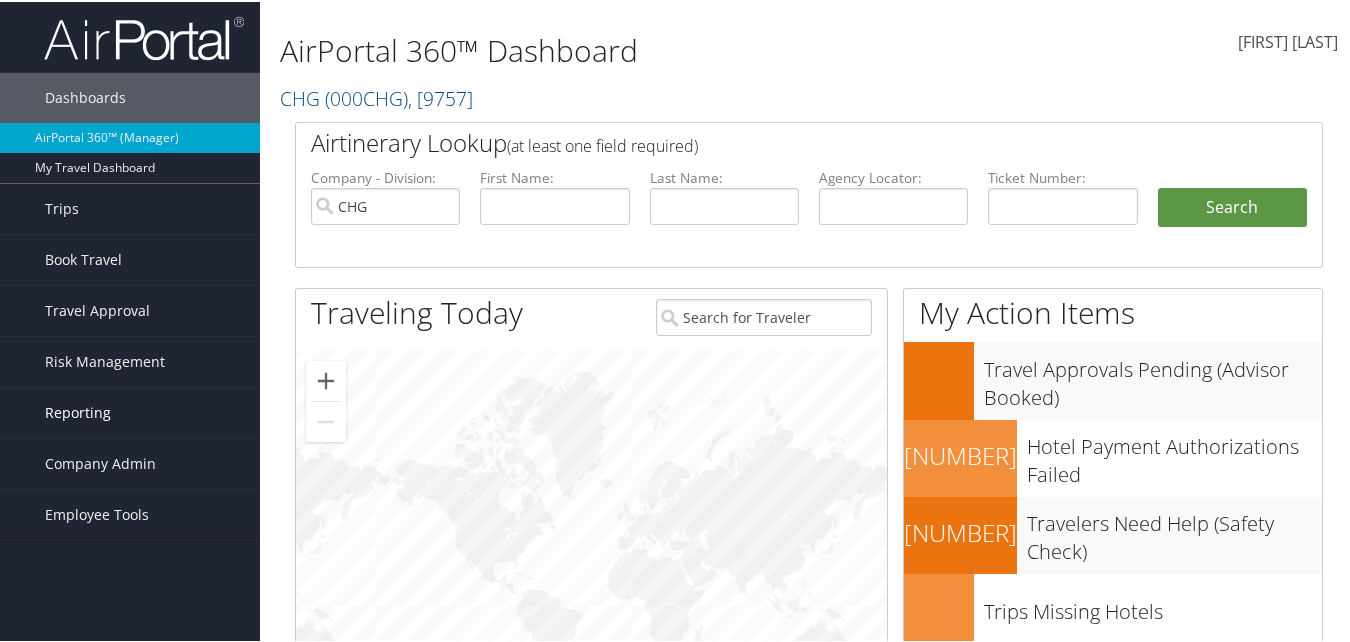 click on "Reporting" at bounding box center [78, 411] 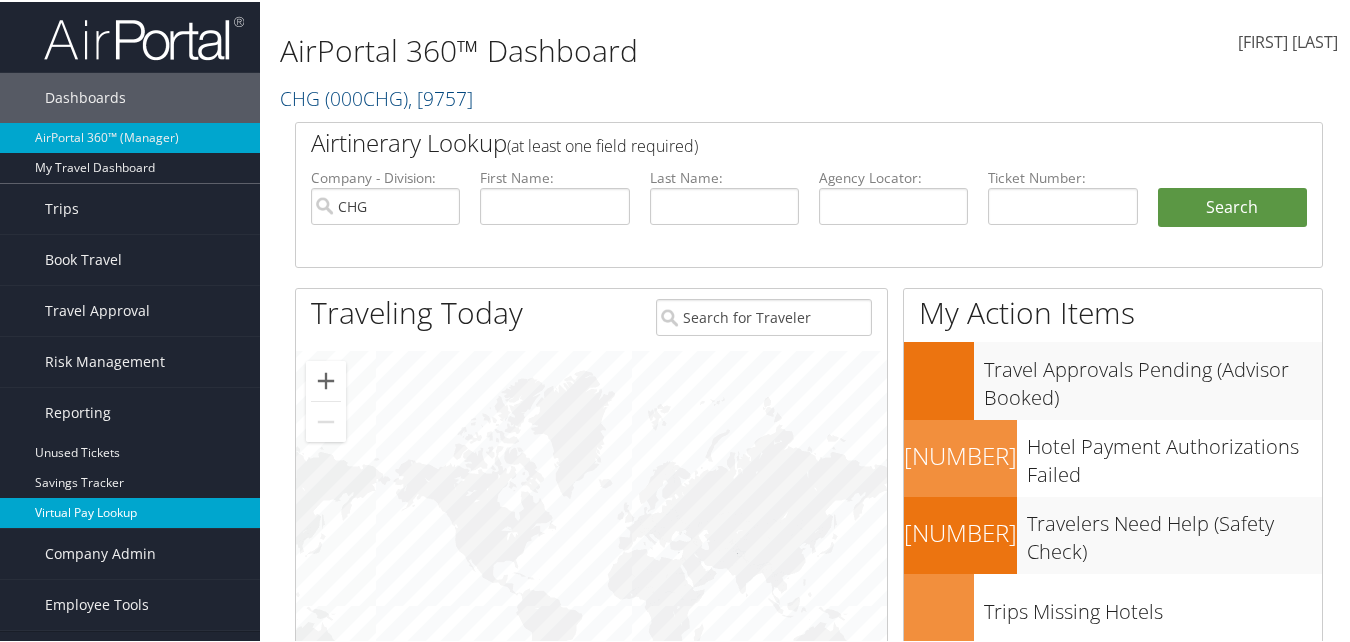 click on "Virtual Pay Lookup" at bounding box center [130, 511] 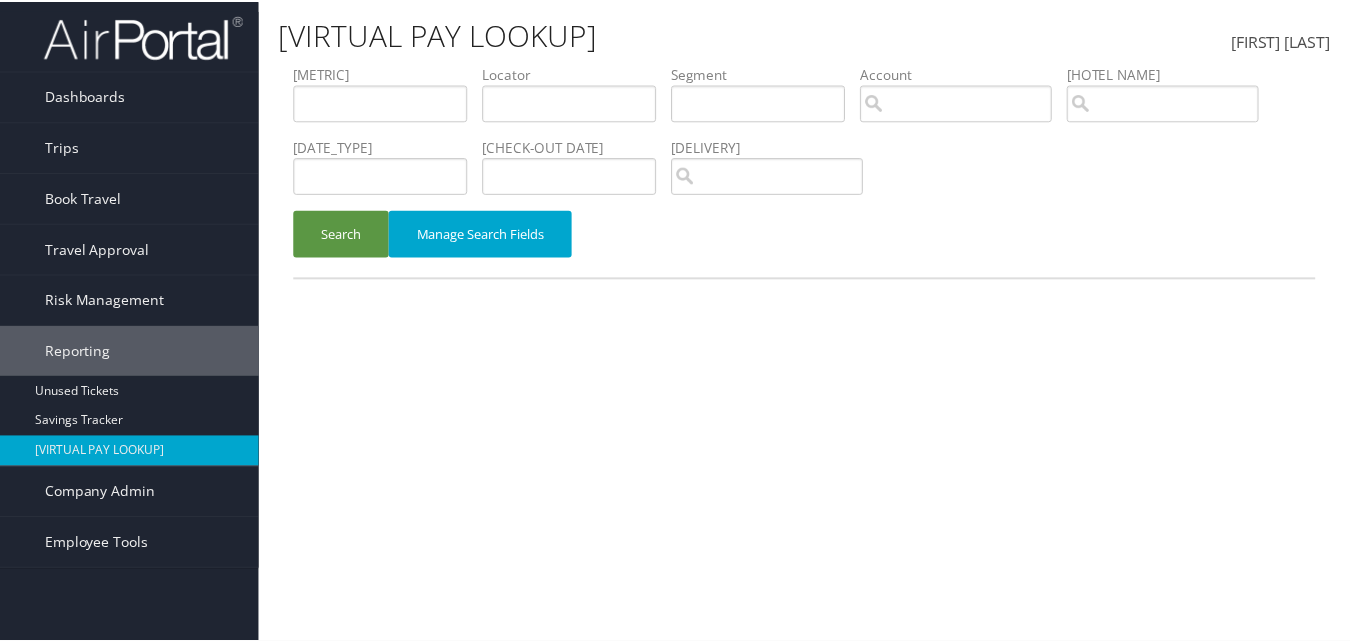 scroll, scrollTop: 0, scrollLeft: 0, axis: both 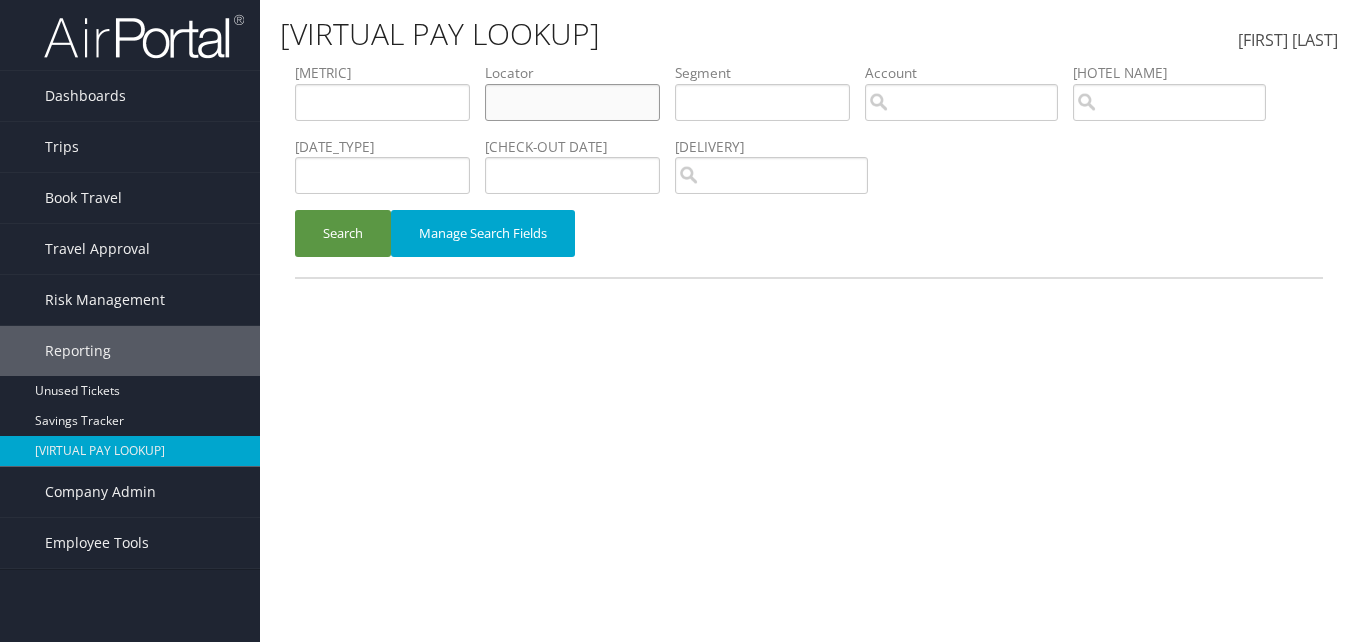 click at bounding box center [382, 102] 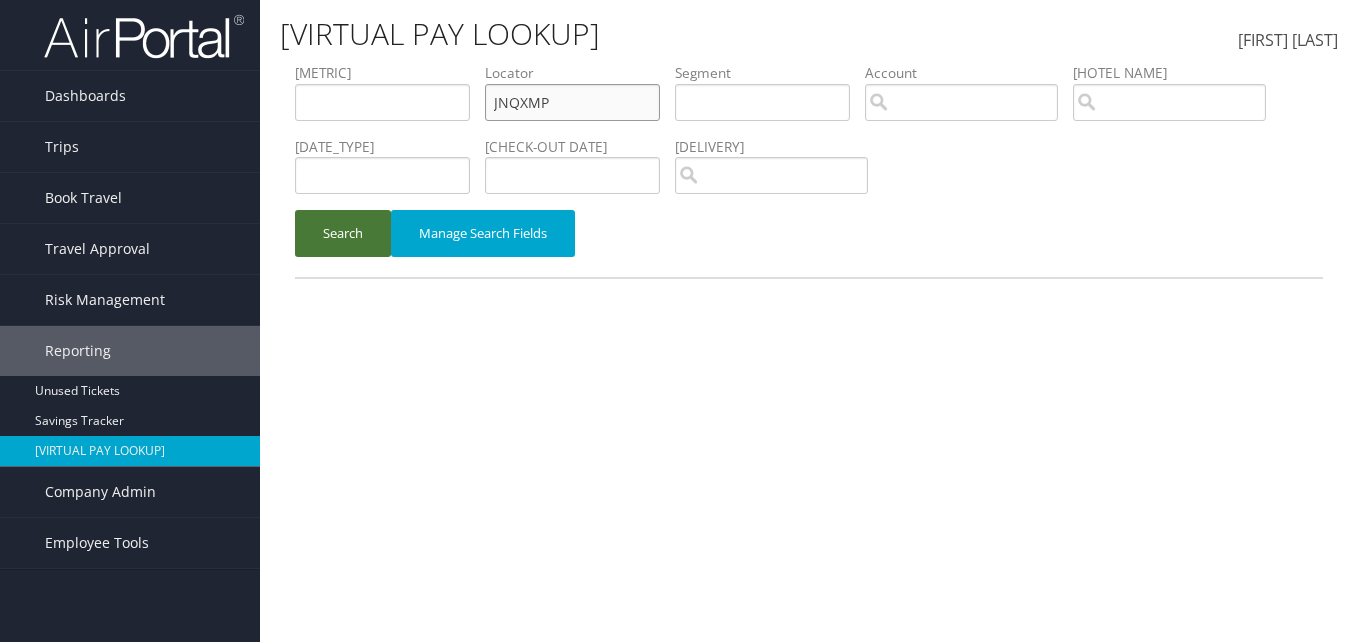 type on "JNQXMP" 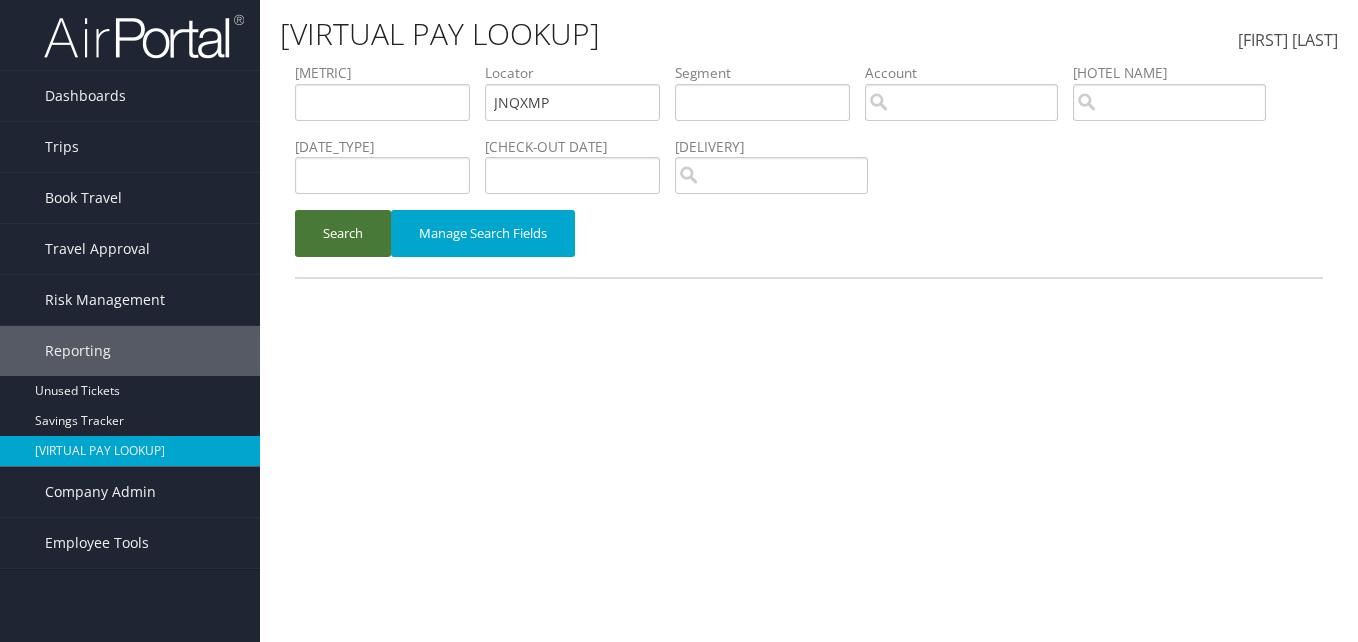 click on "Search" at bounding box center [343, 233] 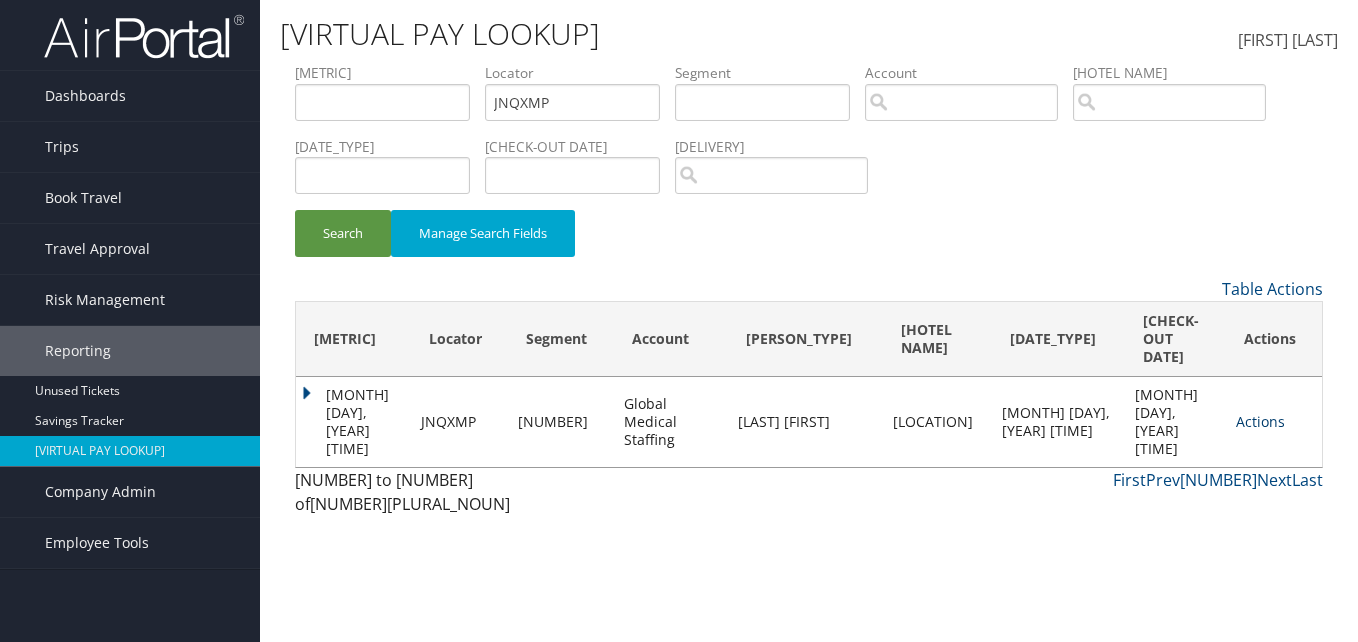 click on "Actions" at bounding box center [1260, 421] 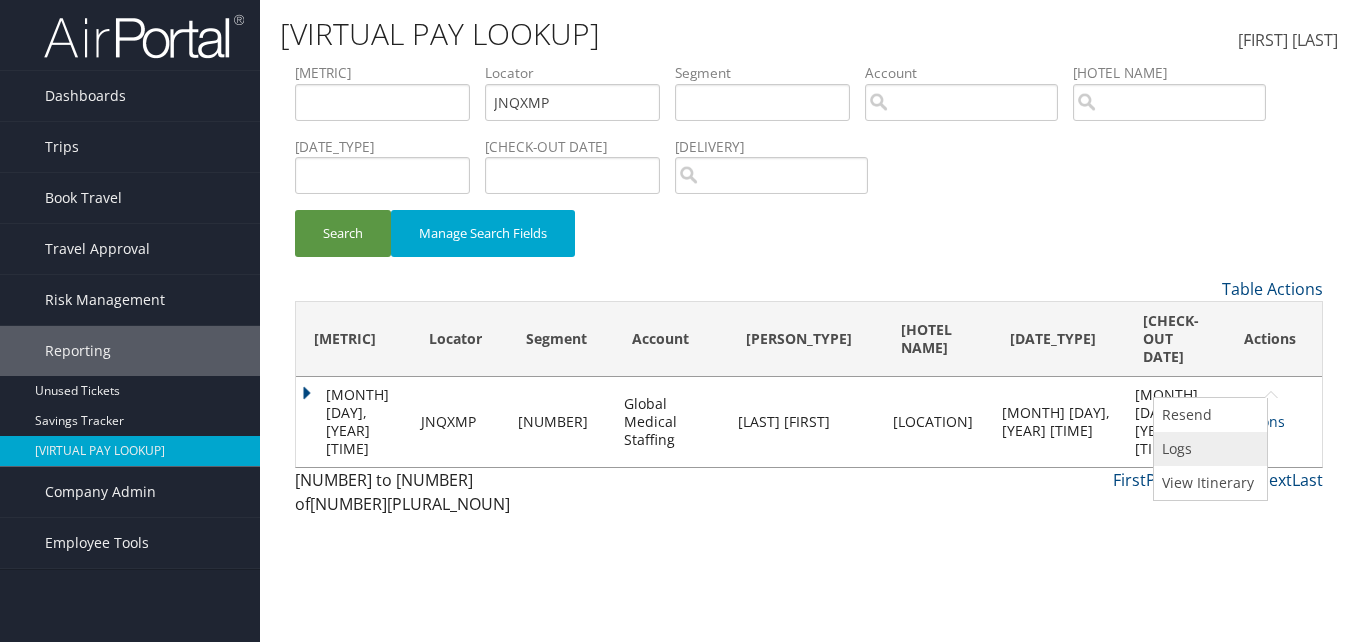 click on "Logs" at bounding box center [1208, 449] 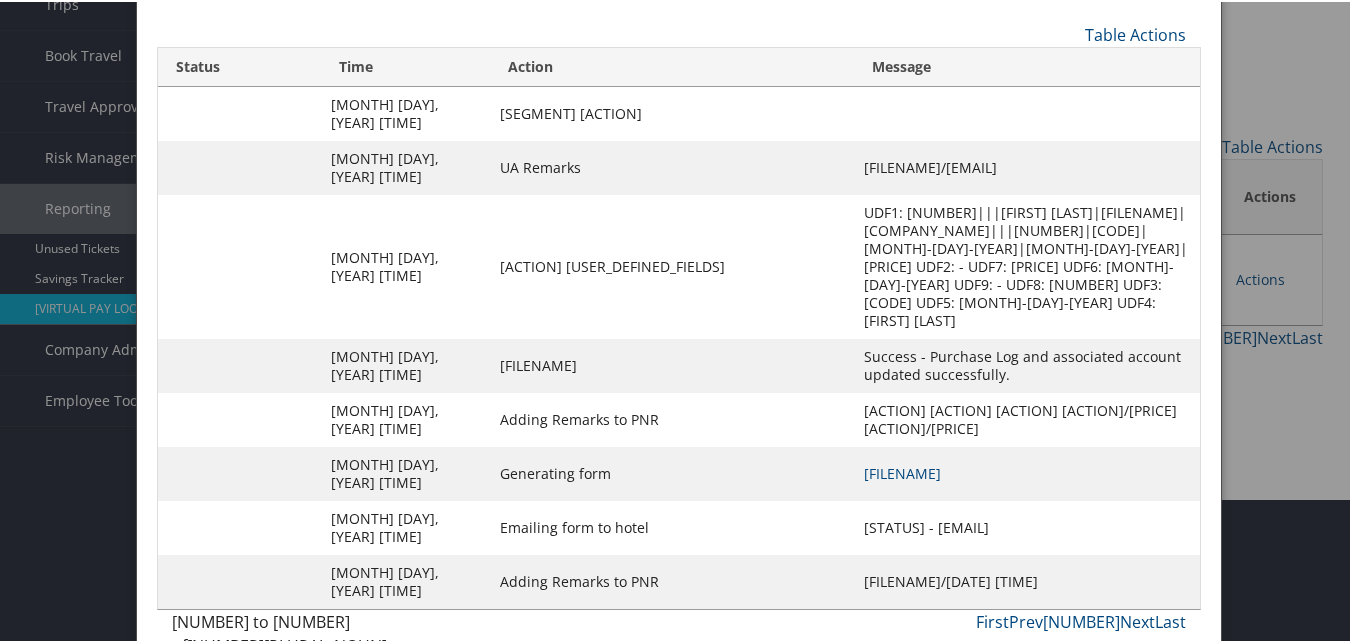 scroll, scrollTop: 171, scrollLeft: 0, axis: vertical 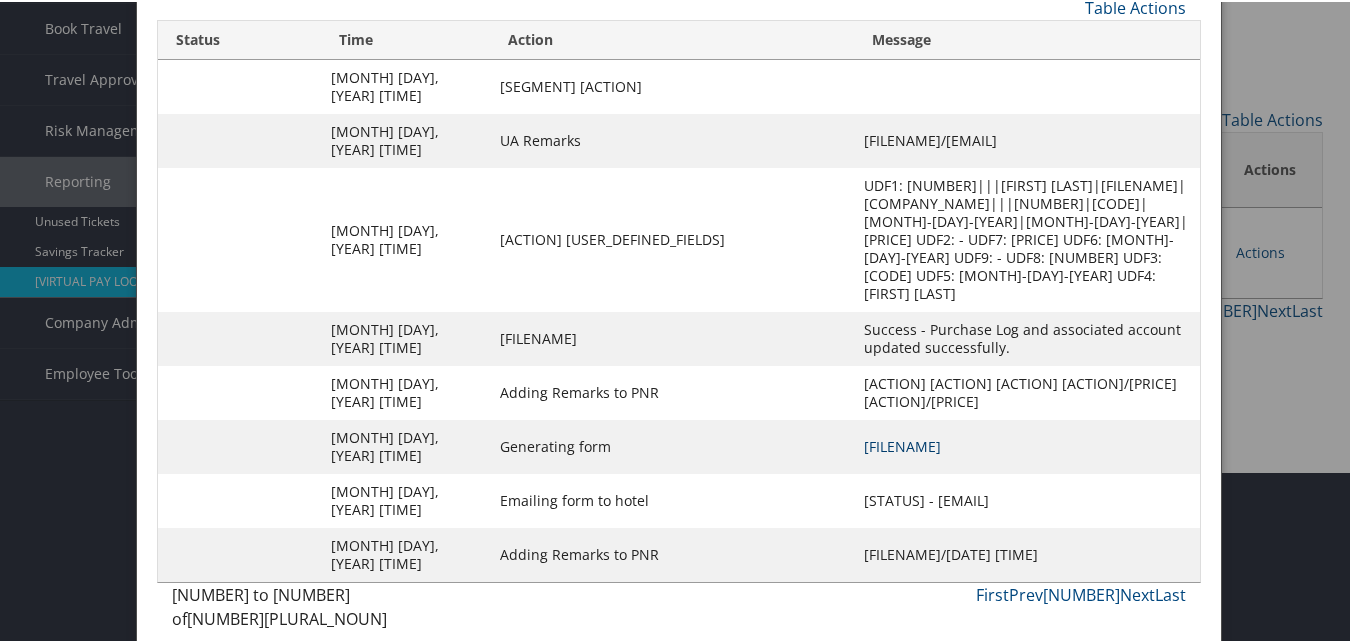 click on "JNQXMP-S2_1750972512583.pdf" at bounding box center (902, 444) 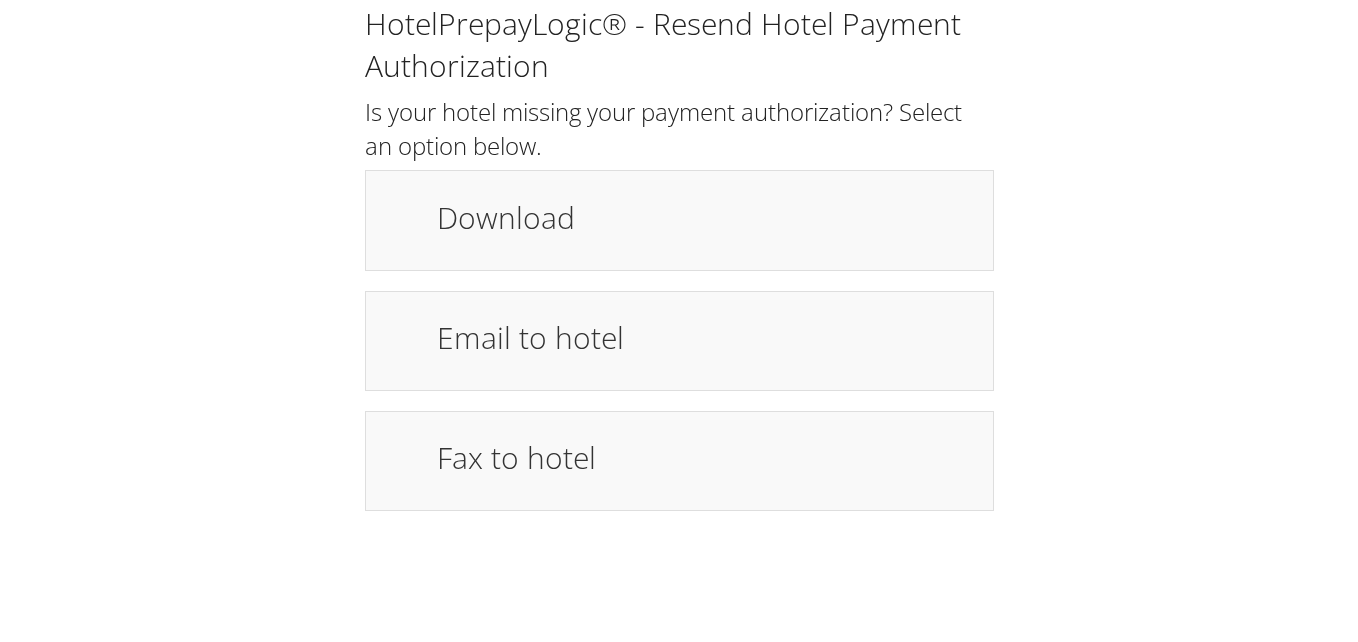 scroll, scrollTop: 0, scrollLeft: 0, axis: both 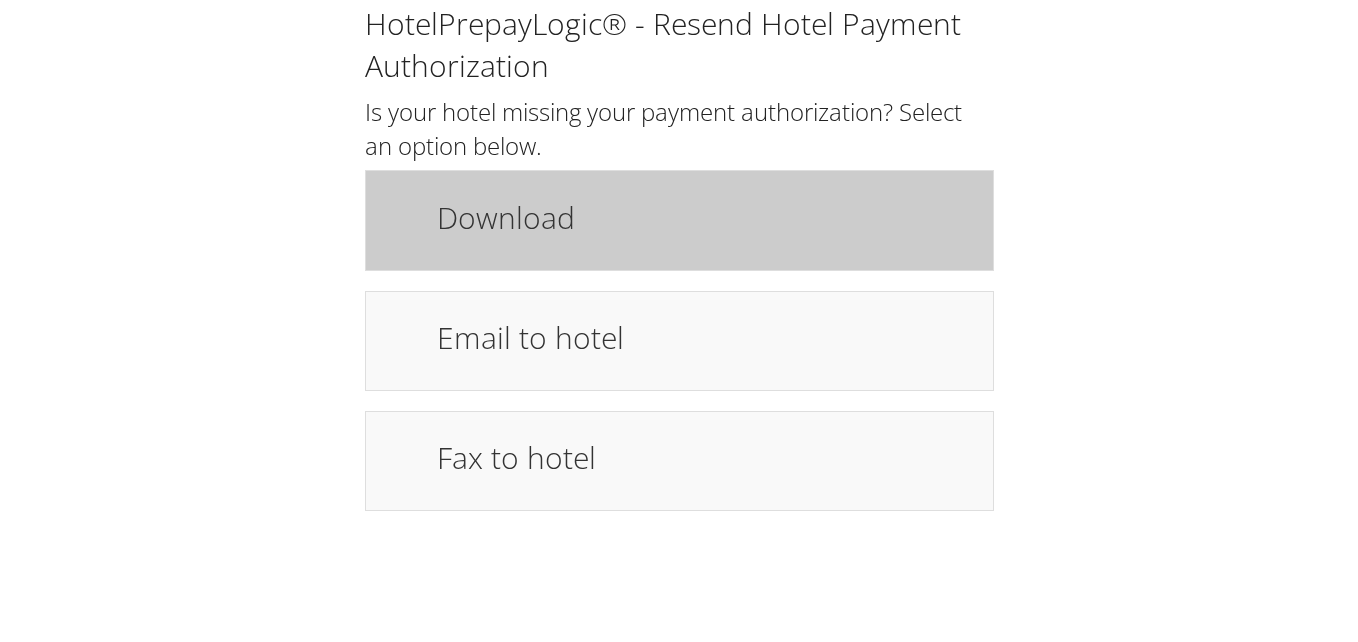 click on "Download" at bounding box center [705, 217] 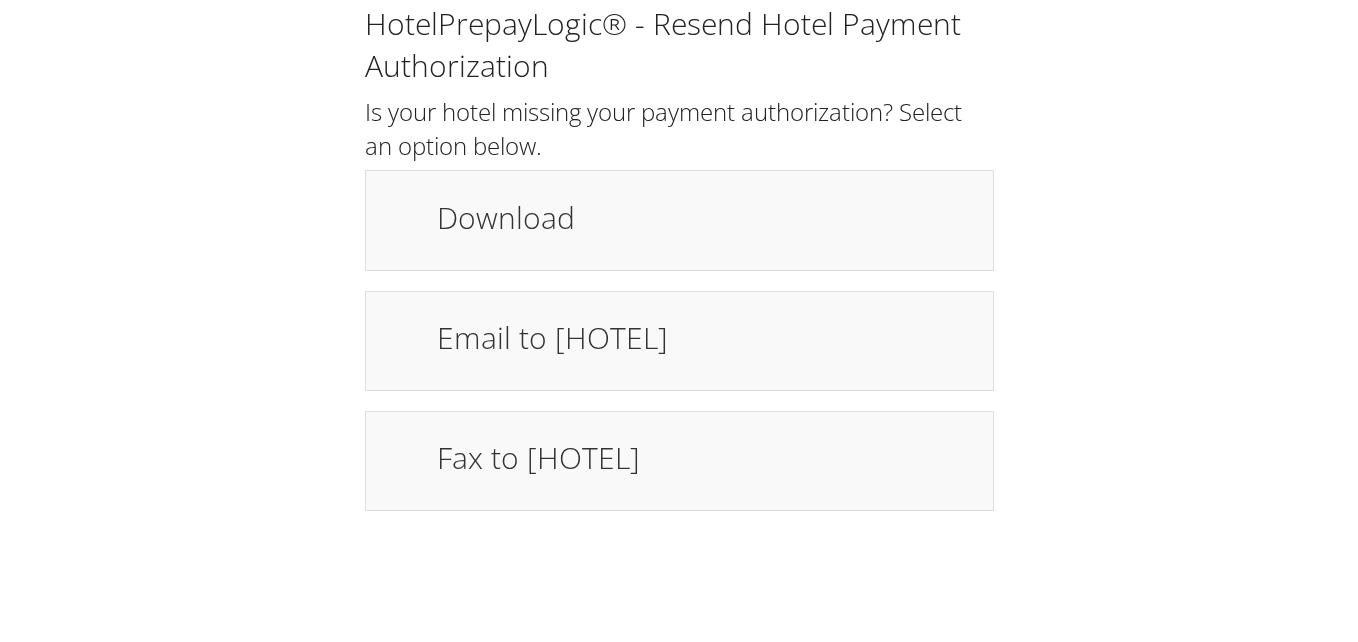 scroll, scrollTop: 0, scrollLeft: 0, axis: both 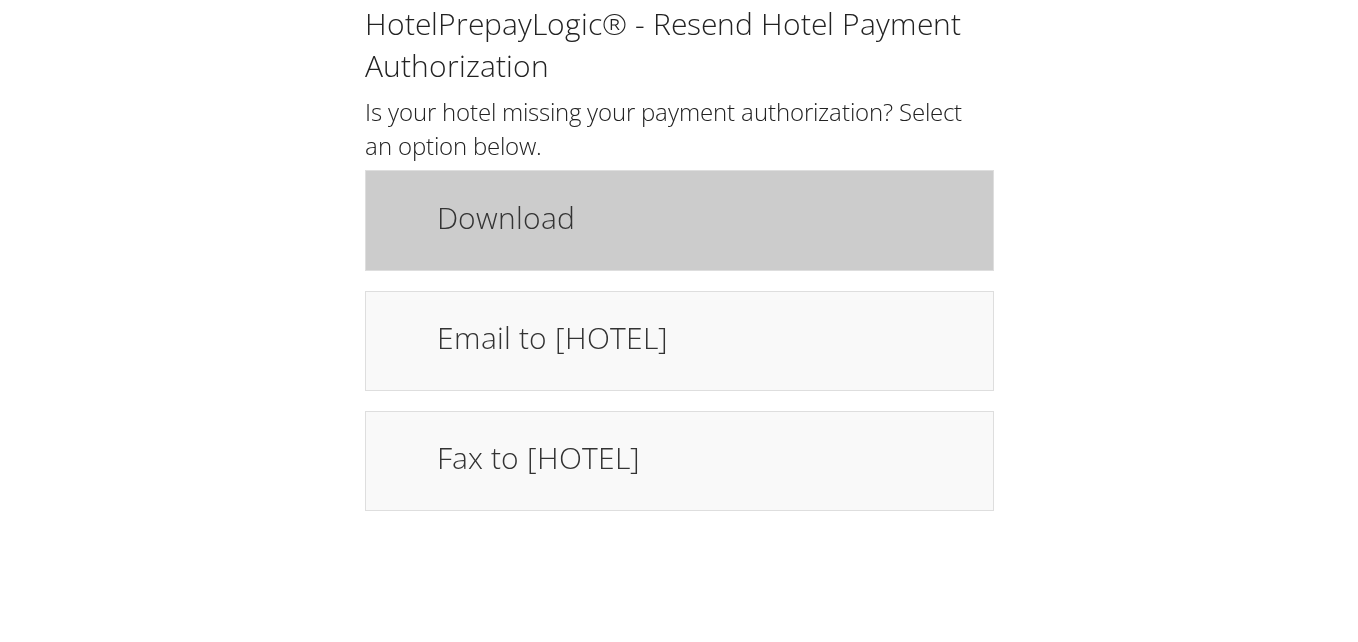 click on "Download" at bounding box center [705, 217] 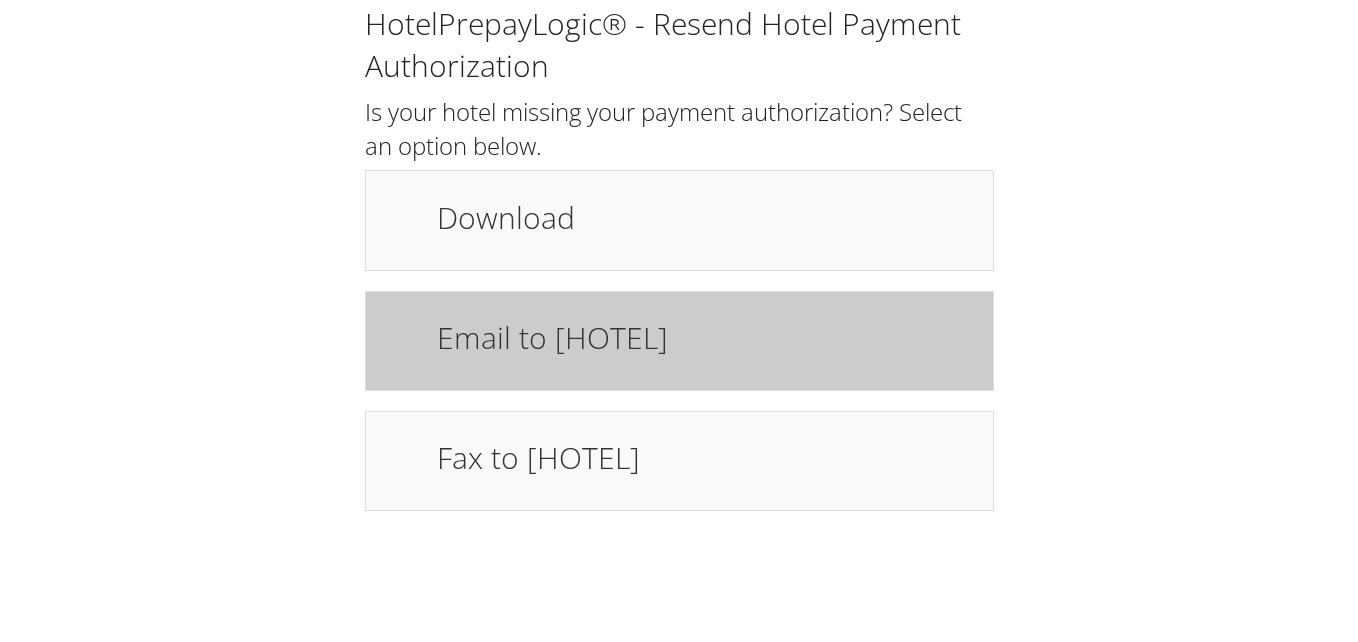 click on "Email to hotel" at bounding box center (705, 337) 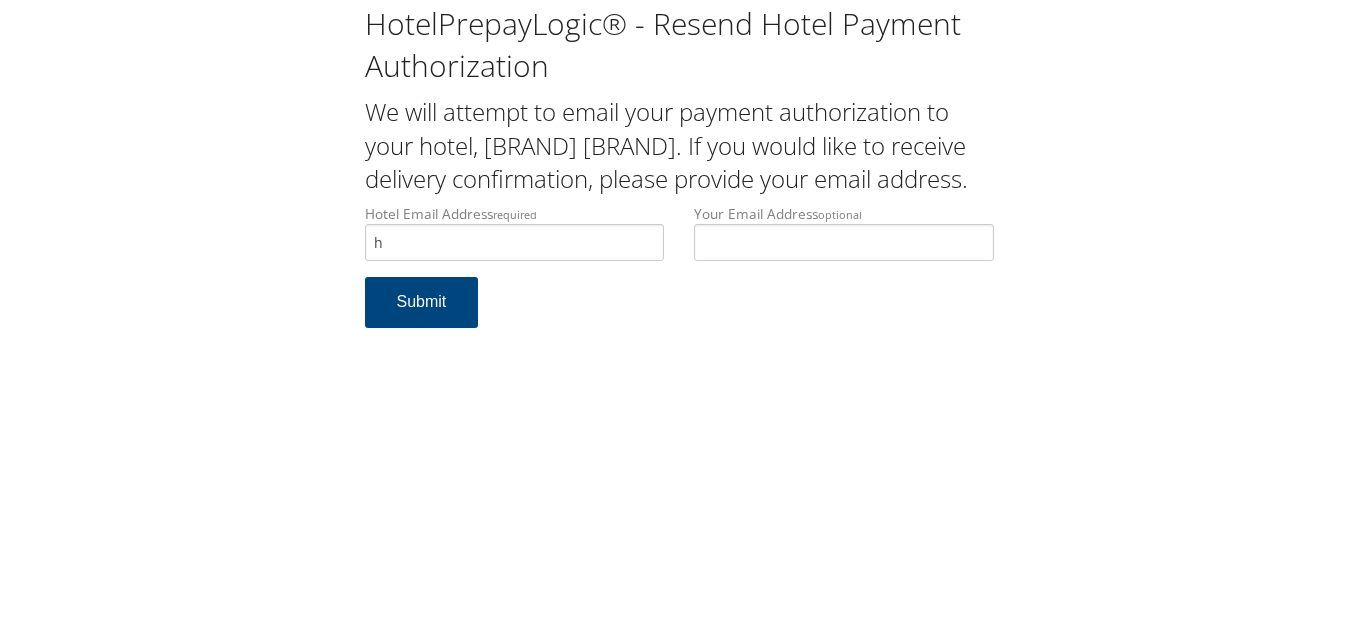 scroll, scrollTop: 0, scrollLeft: 0, axis: both 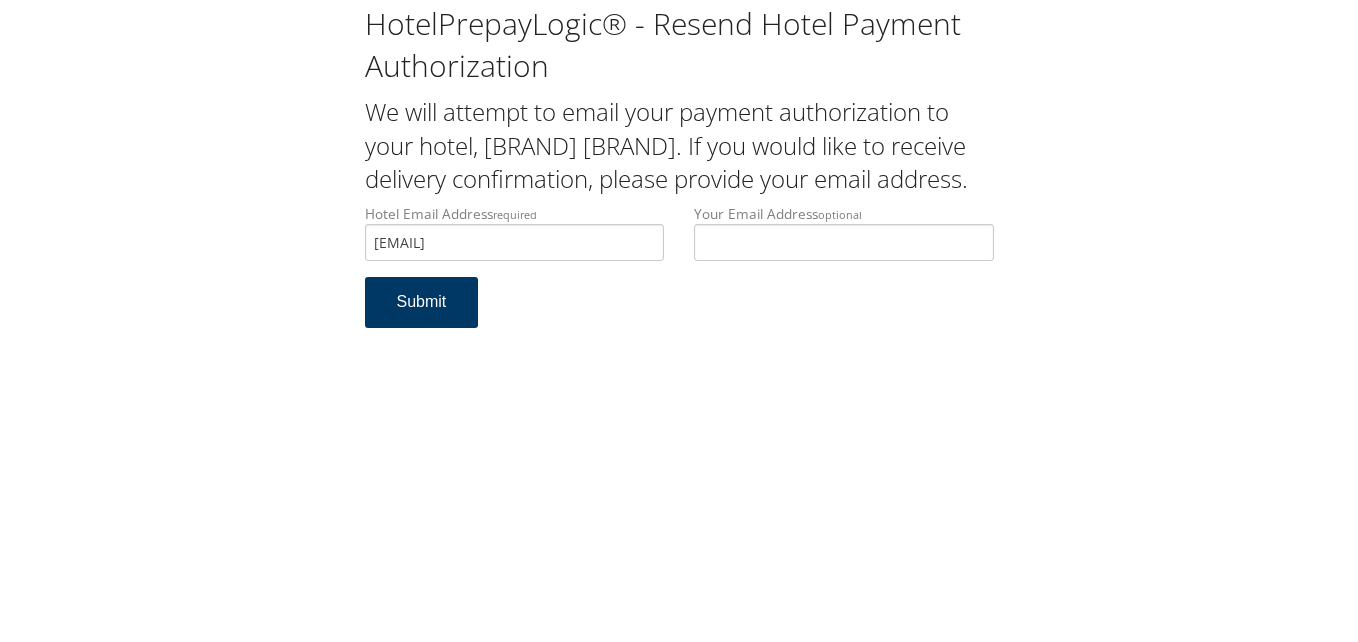 type on "[EMAIL]" 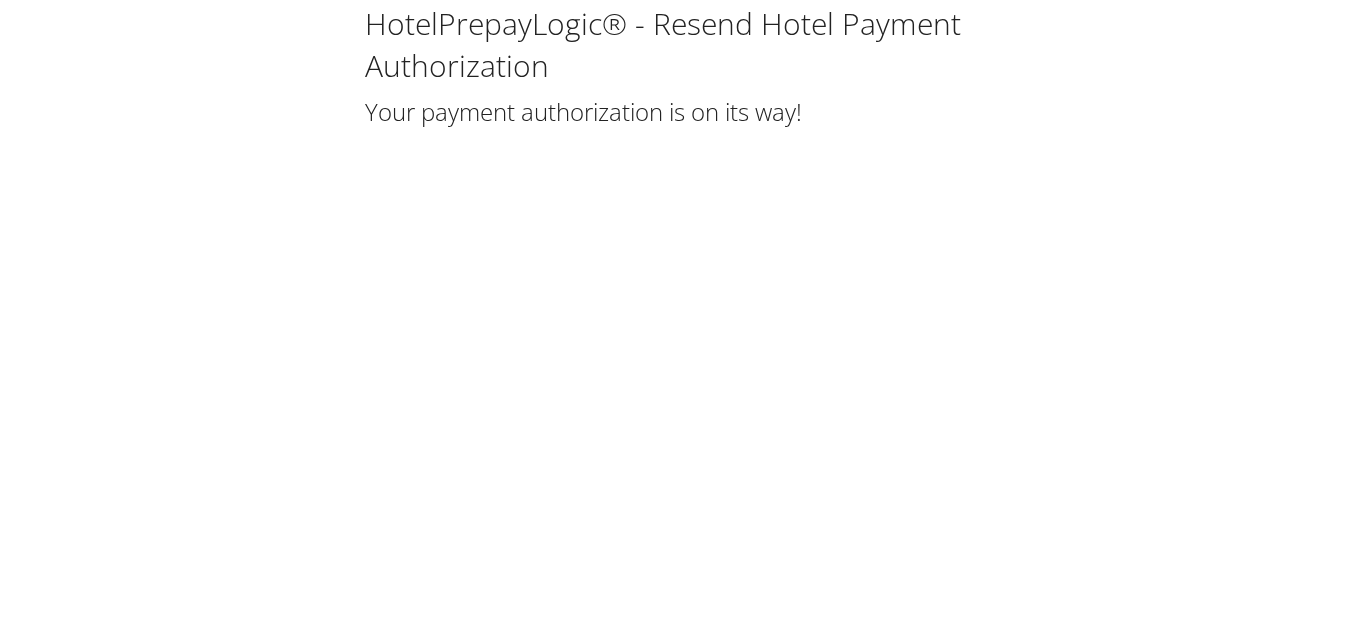 scroll, scrollTop: 0, scrollLeft: 0, axis: both 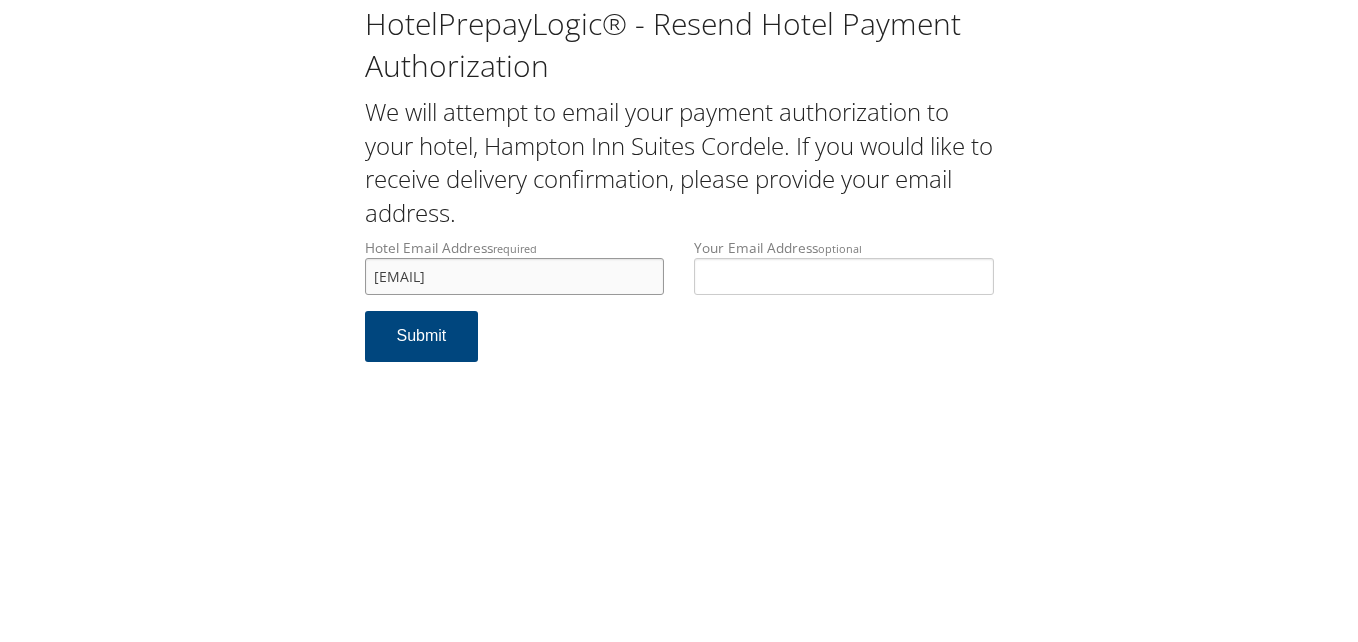 drag, startPoint x: 562, startPoint y: 267, endPoint x: 335, endPoint y: 291, distance: 228.2652 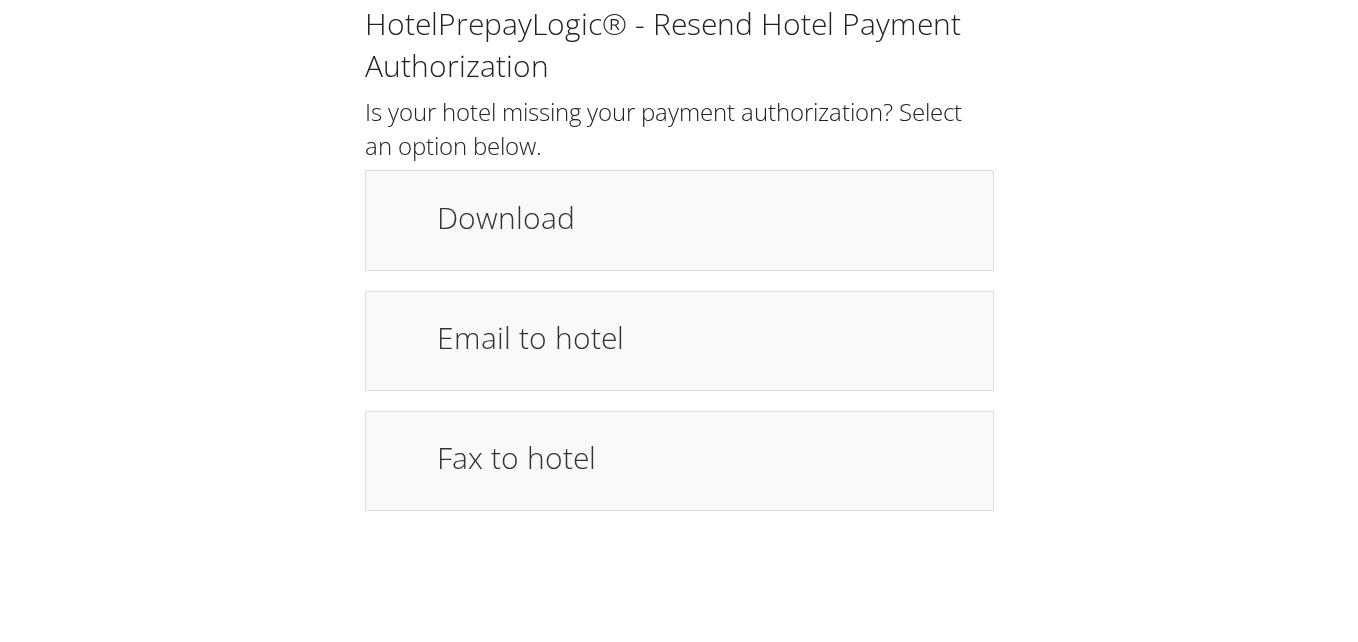 scroll, scrollTop: 0, scrollLeft: 0, axis: both 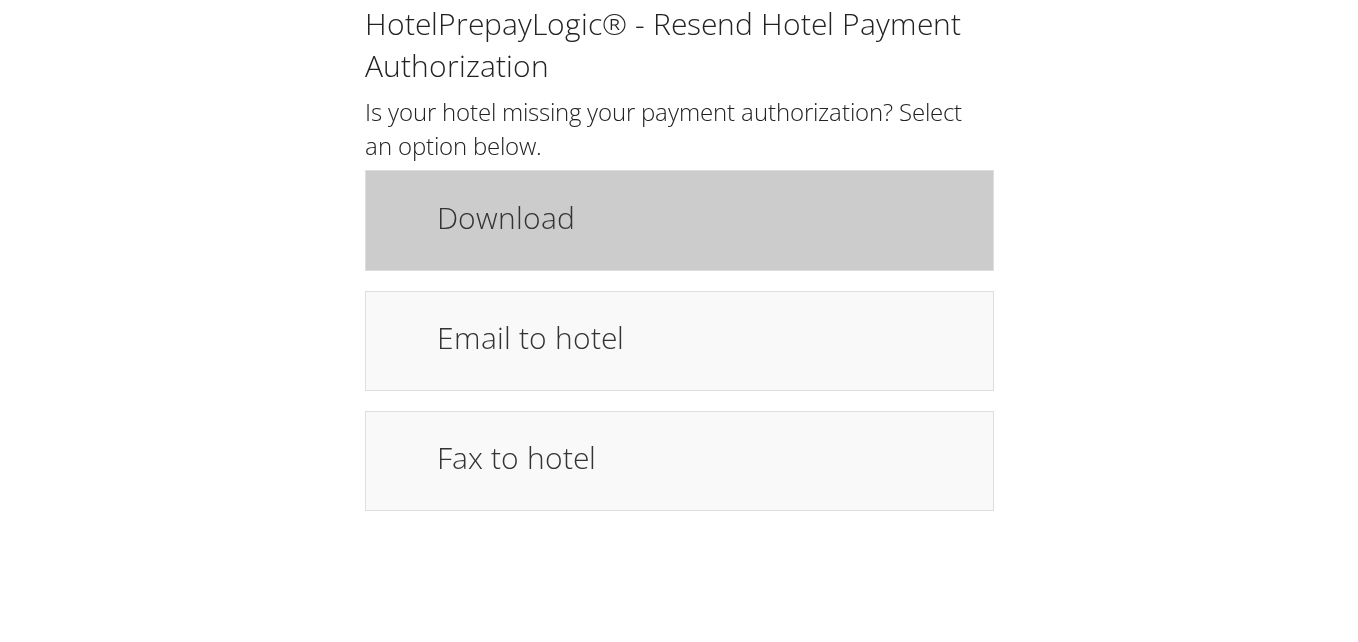 click on "Download" at bounding box center (705, 217) 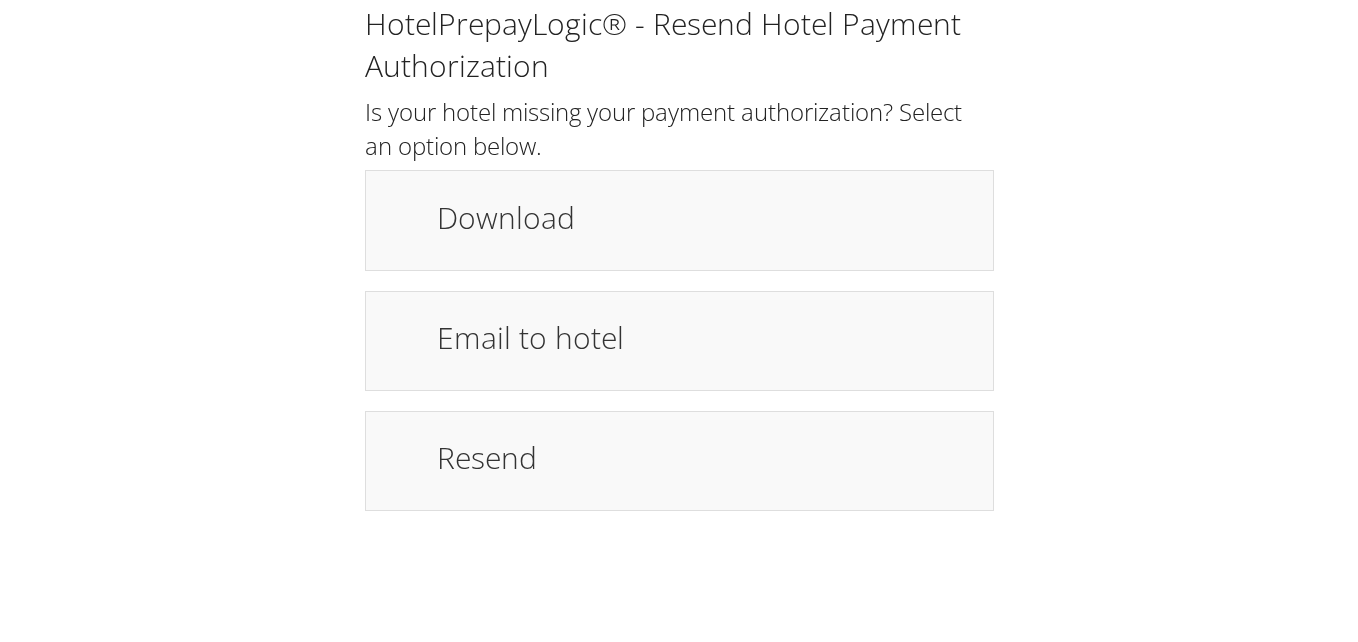 scroll, scrollTop: 0, scrollLeft: 0, axis: both 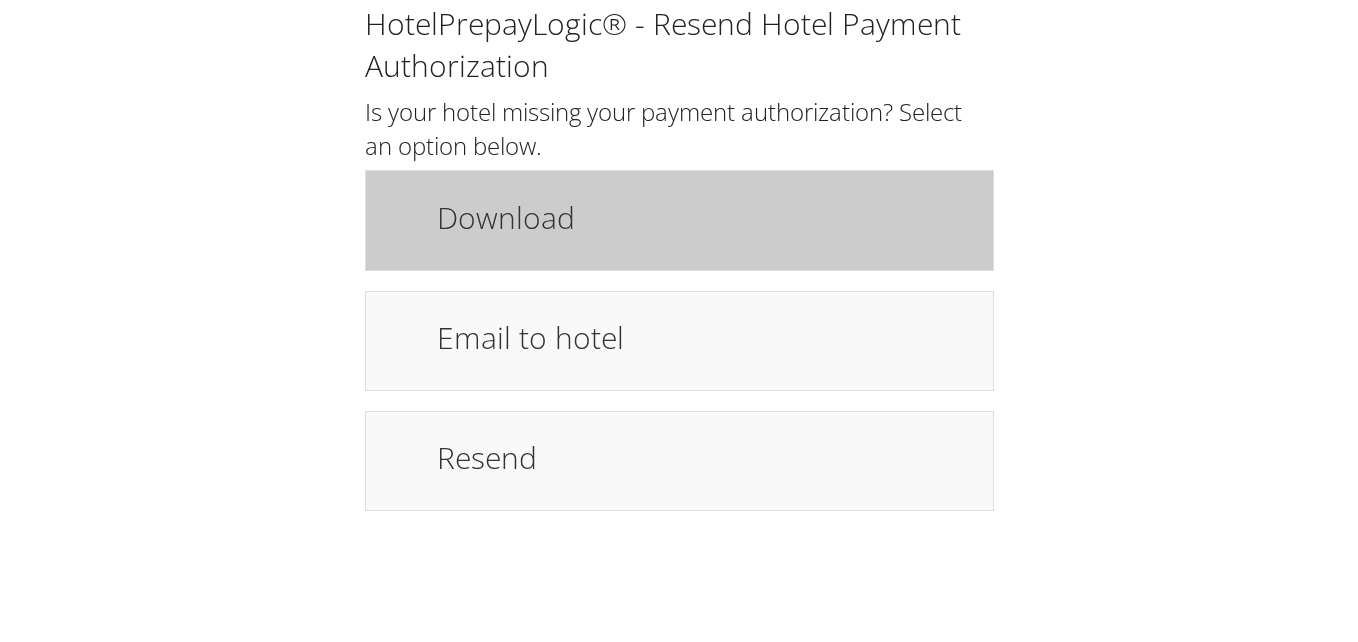 click on "Download" at bounding box center [705, 217] 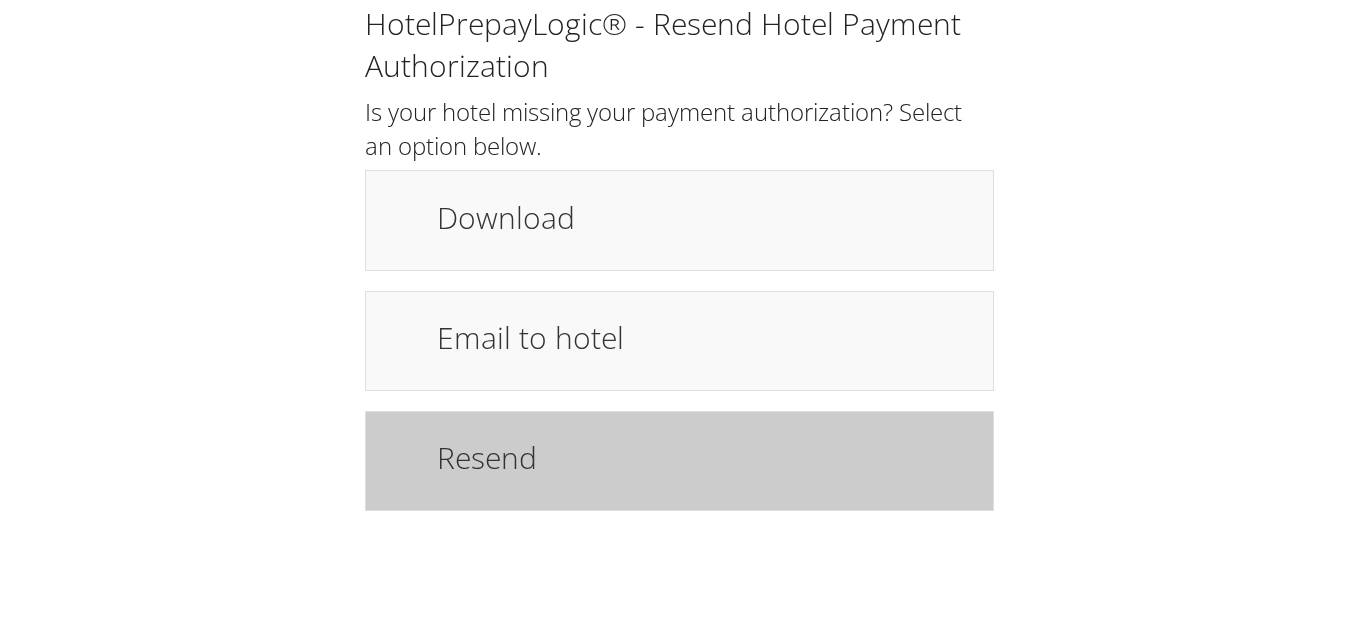 click on "Resend" at bounding box center [705, 457] 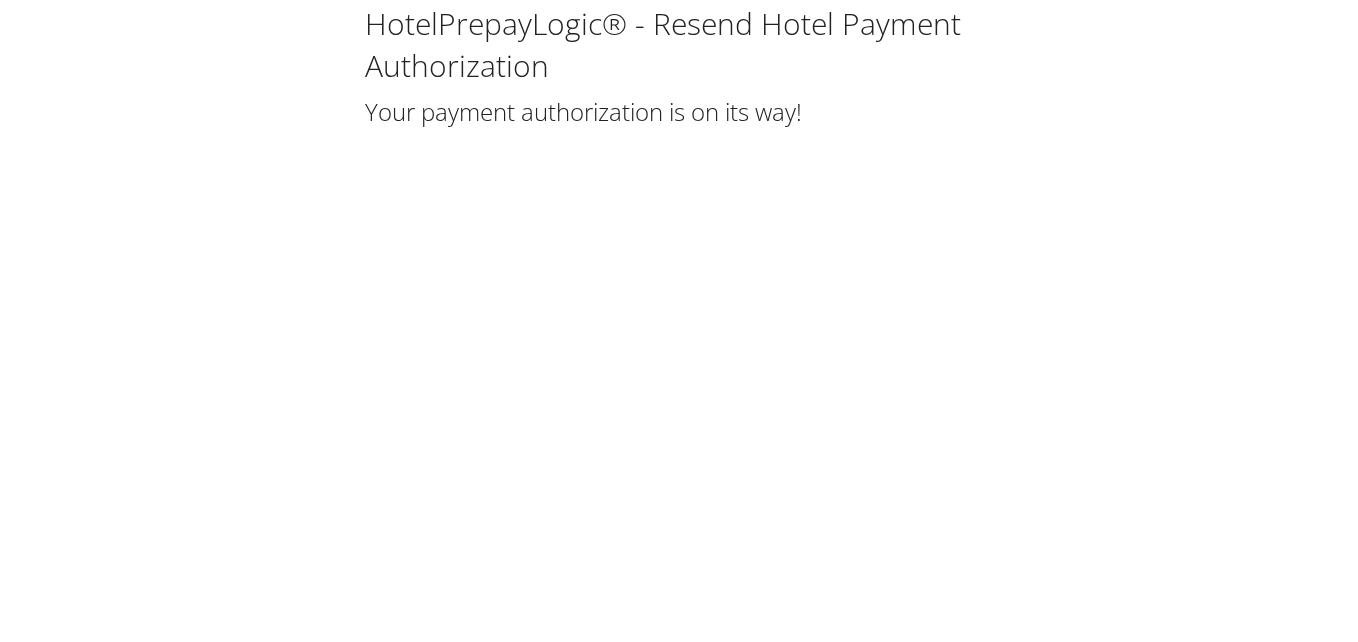 scroll, scrollTop: 0, scrollLeft: 0, axis: both 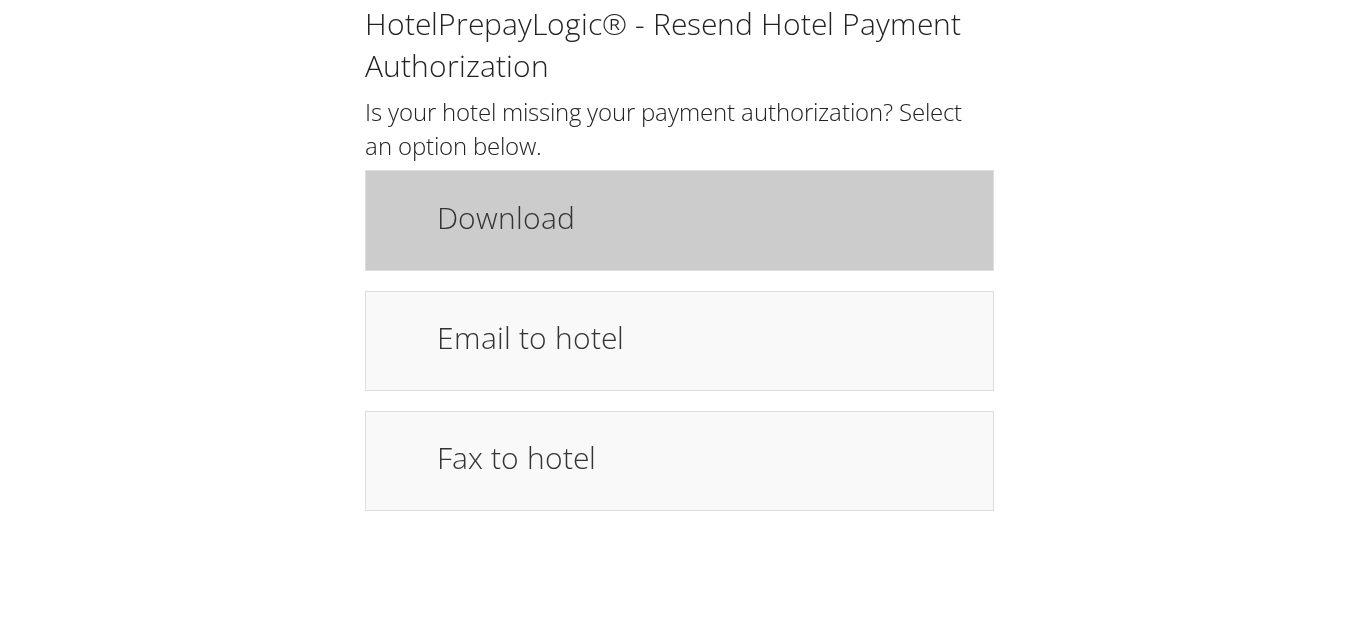 click on "Download" at bounding box center [705, 217] 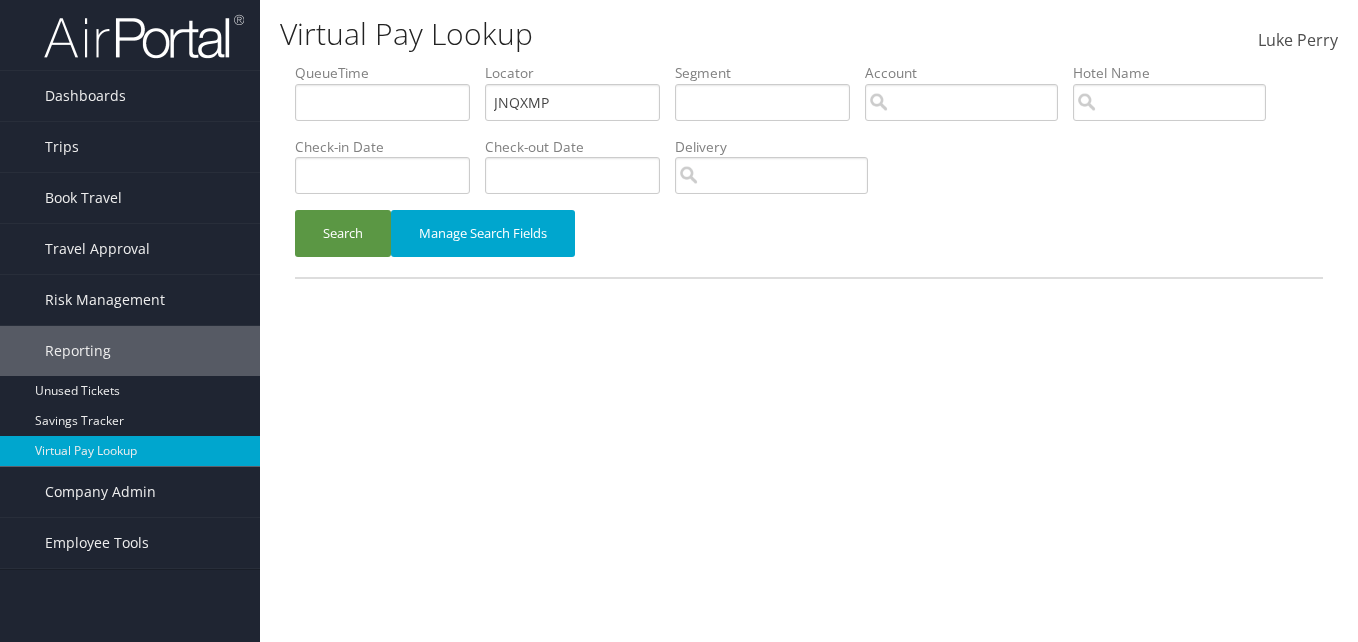 scroll, scrollTop: 0, scrollLeft: 0, axis: both 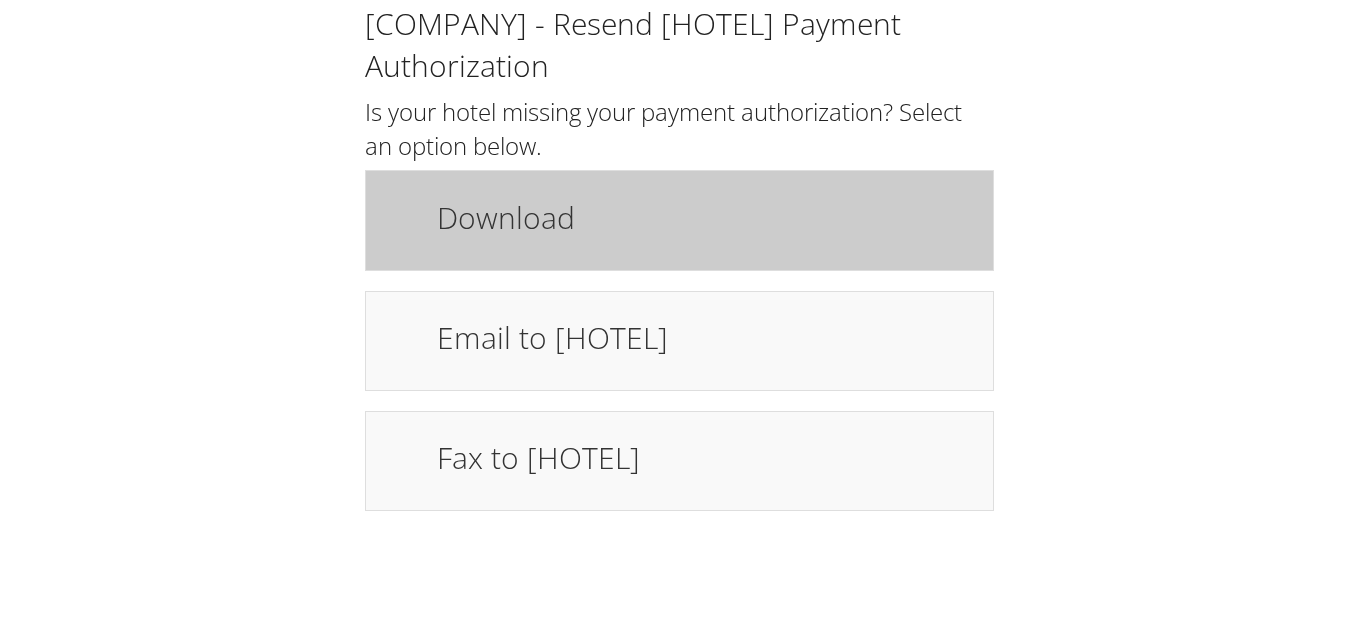 click on "Download" at bounding box center (705, 217) 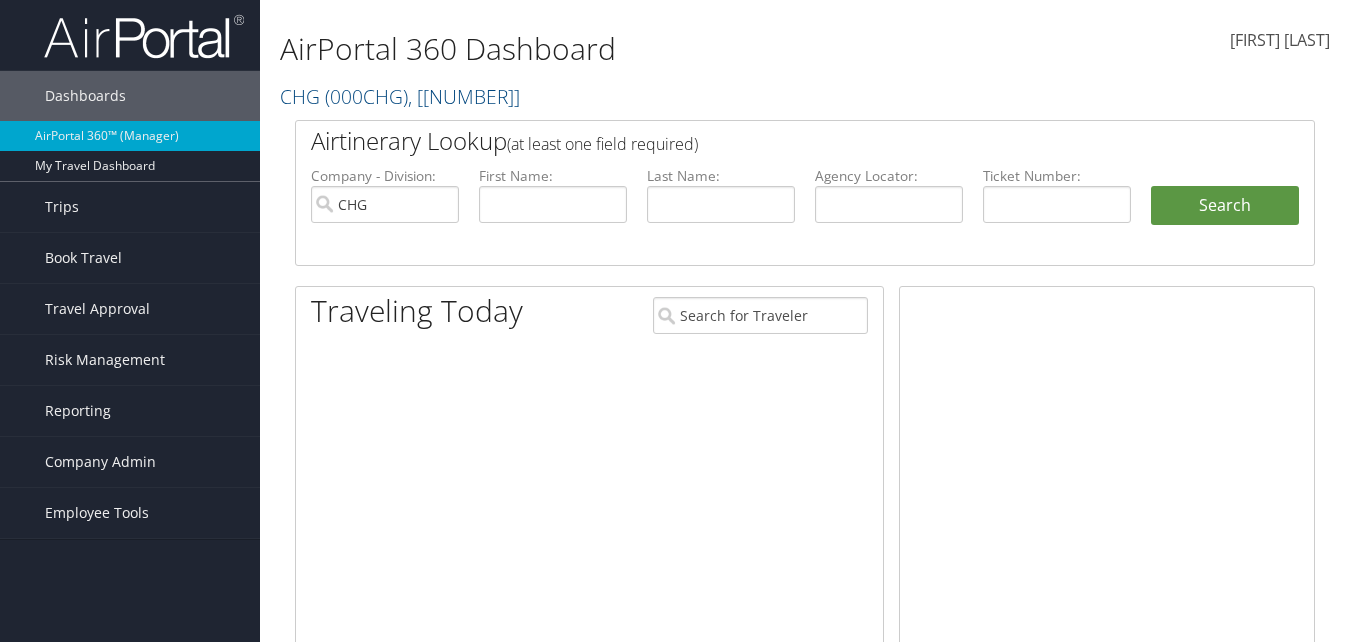 scroll, scrollTop: 0, scrollLeft: 0, axis: both 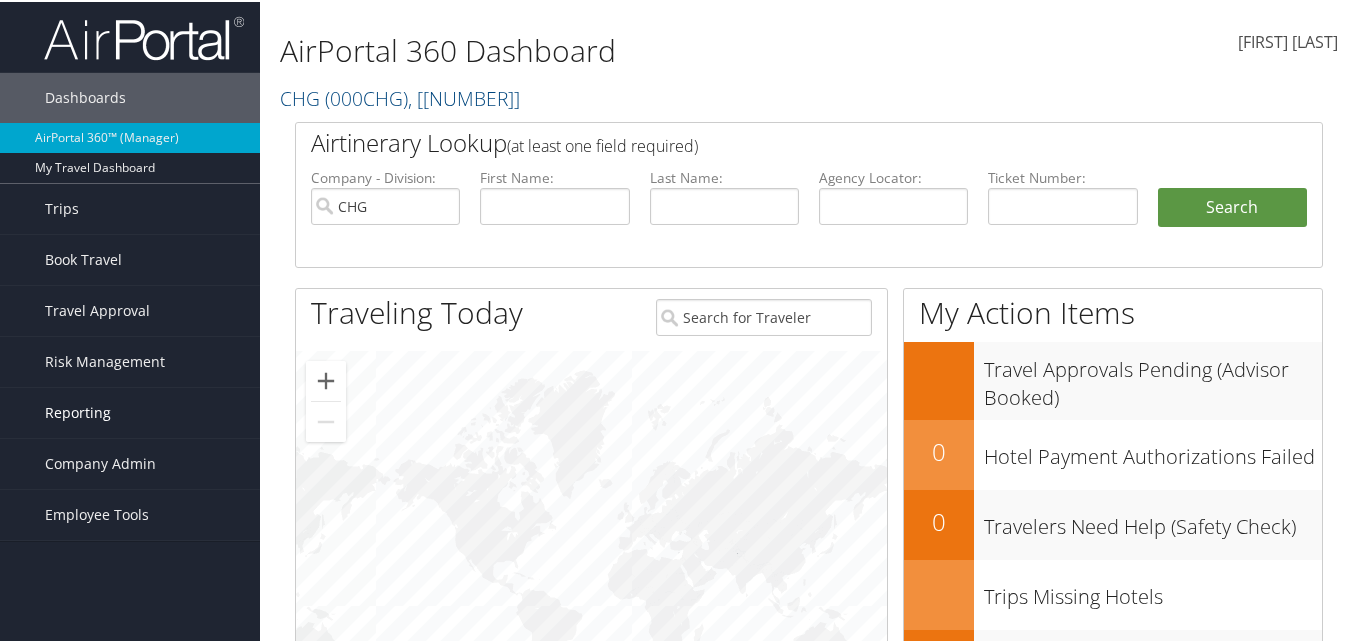 click on "Reporting" at bounding box center [78, 411] 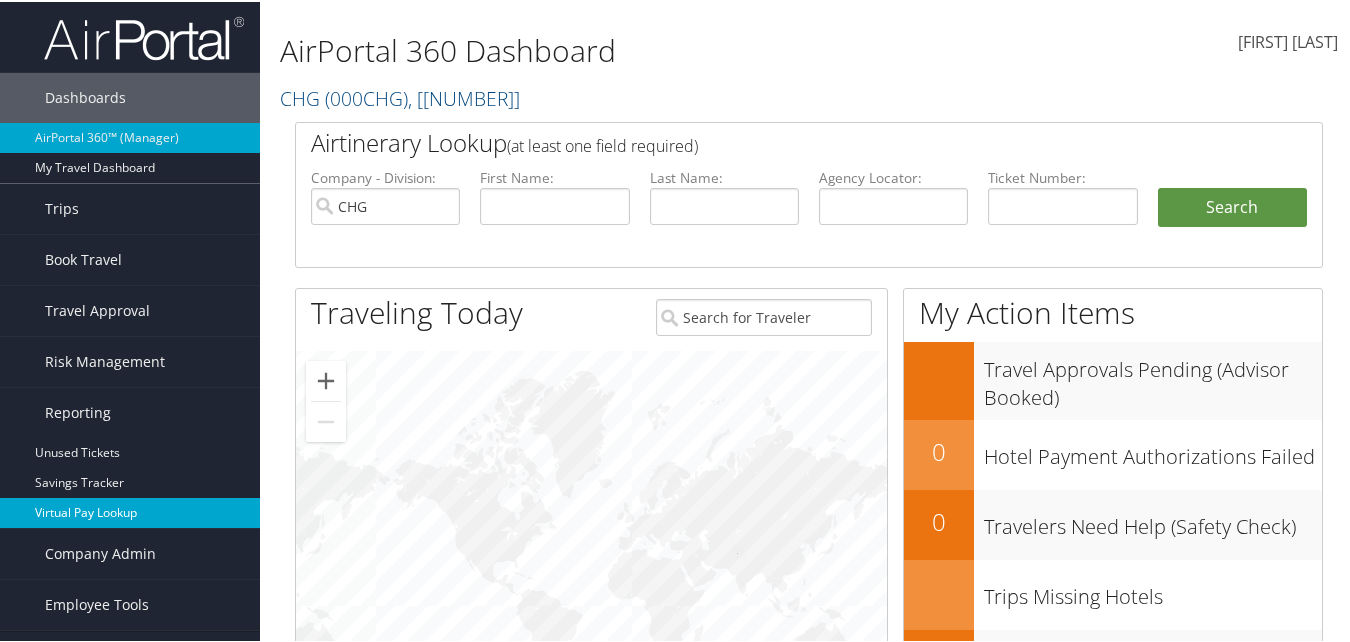 click on "Virtual Pay Lookup" at bounding box center (130, 511) 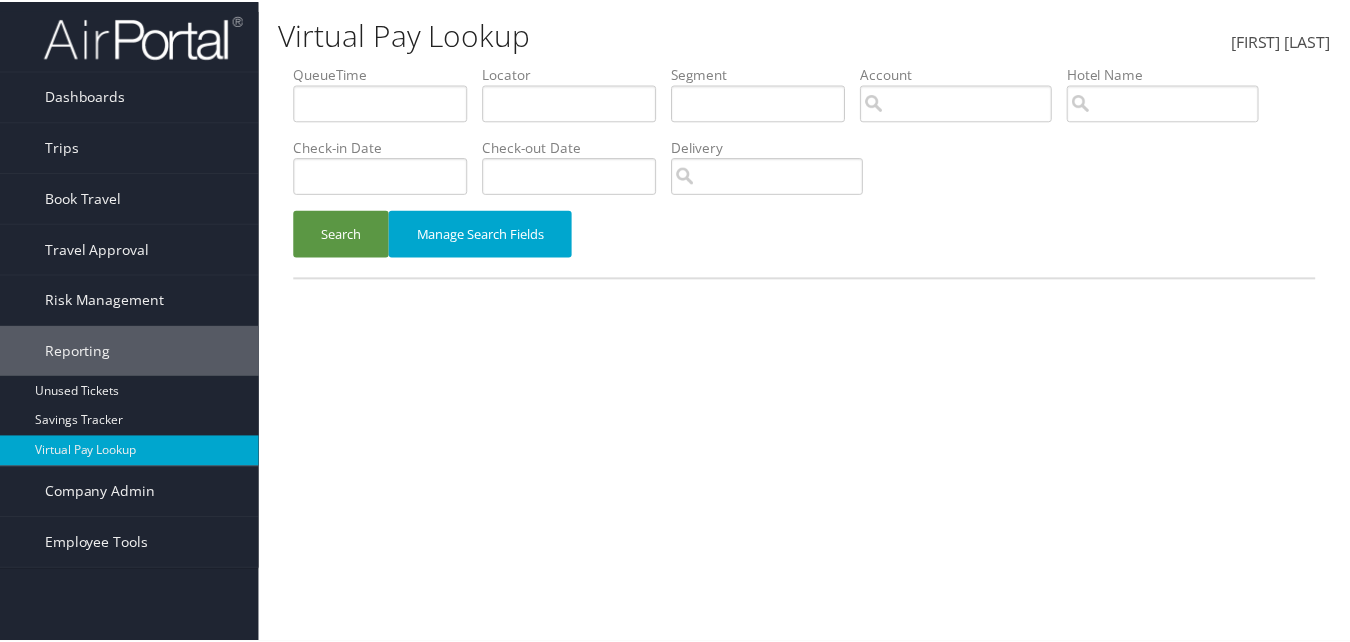 scroll, scrollTop: 0, scrollLeft: 0, axis: both 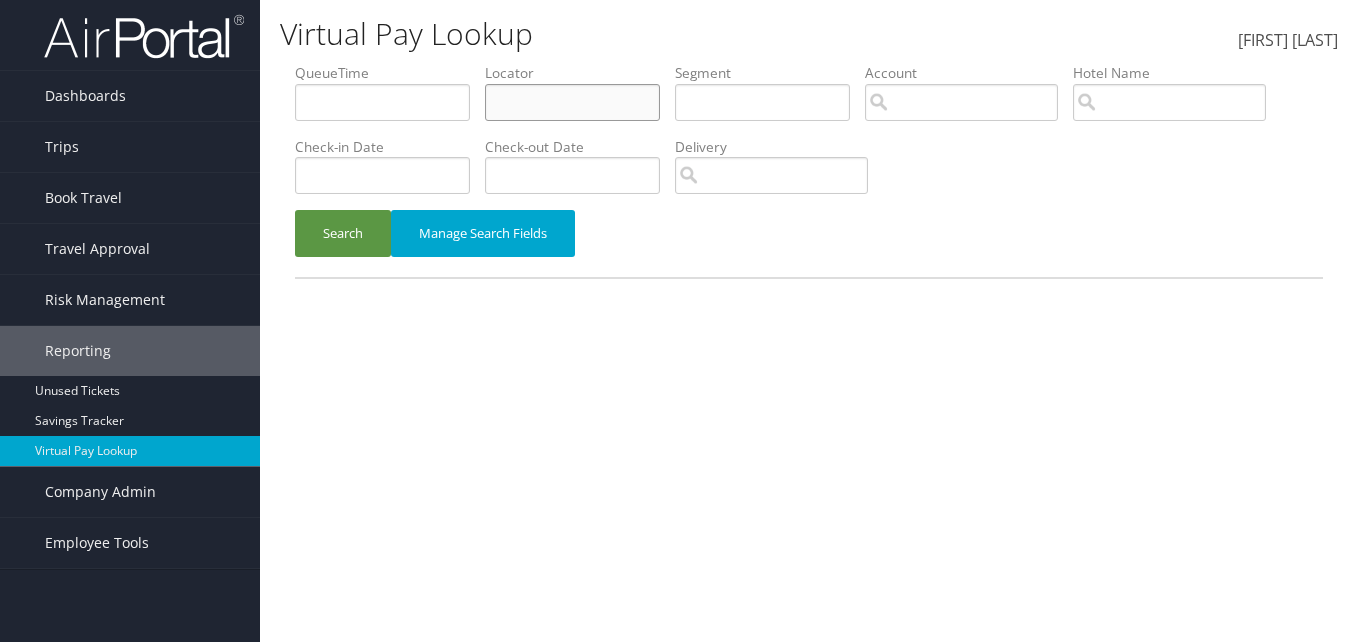 click at bounding box center [382, 102] 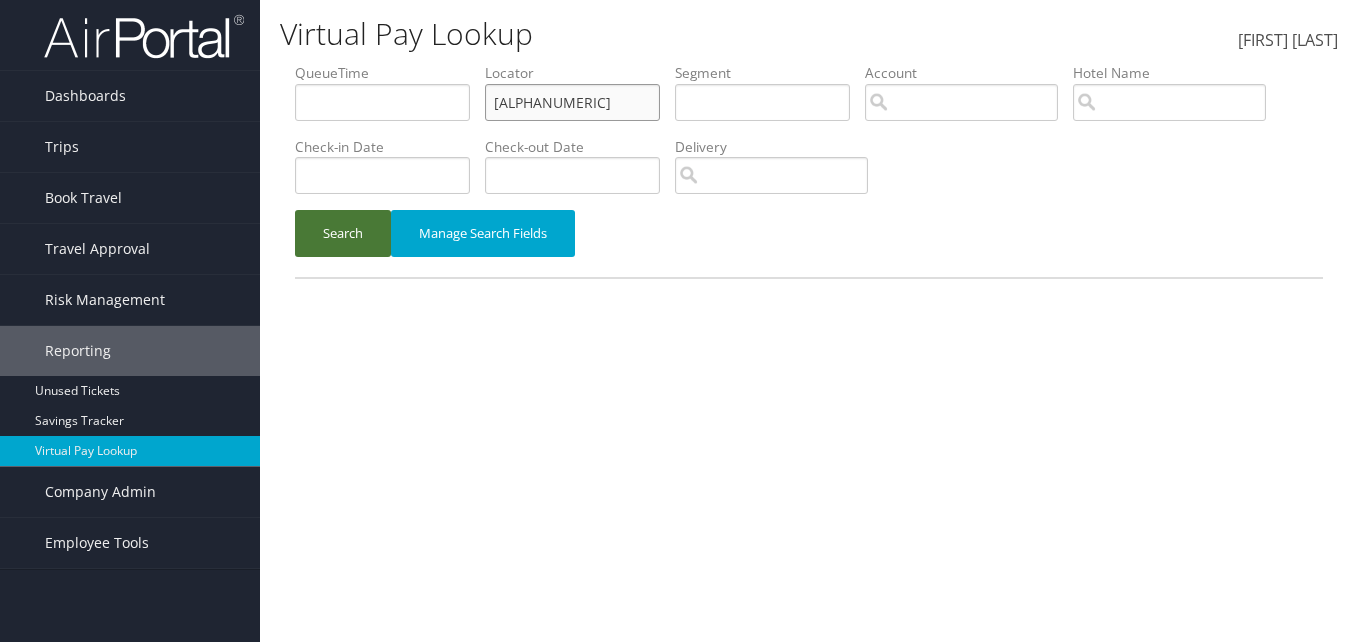 type on "NBUTIX" 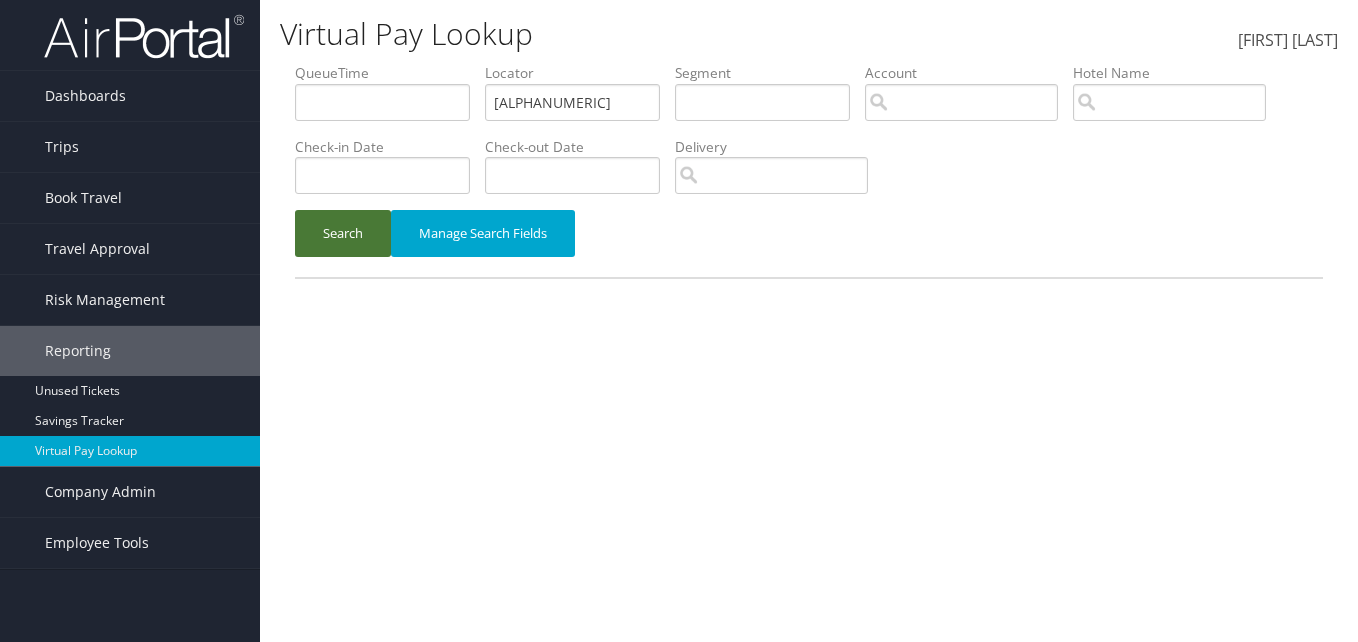 click on "Search" at bounding box center [343, 233] 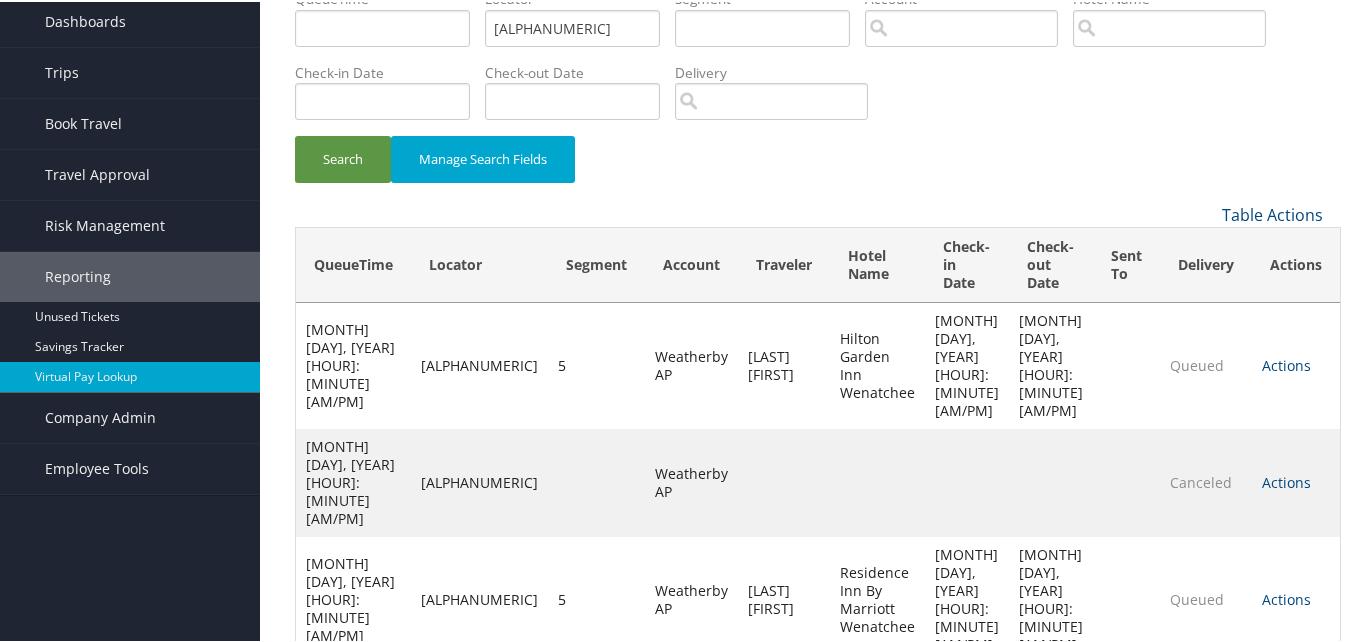 click on "Actions" at bounding box center (1286, 480) 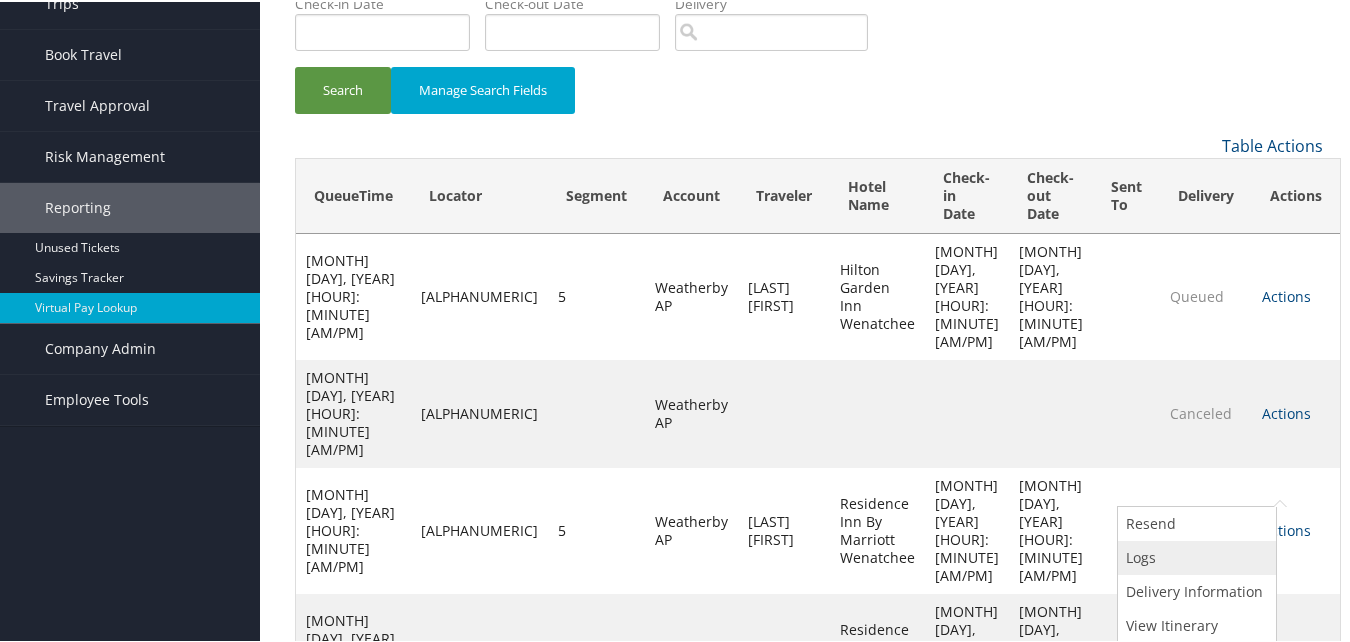 click on "Logs" at bounding box center [1194, 556] 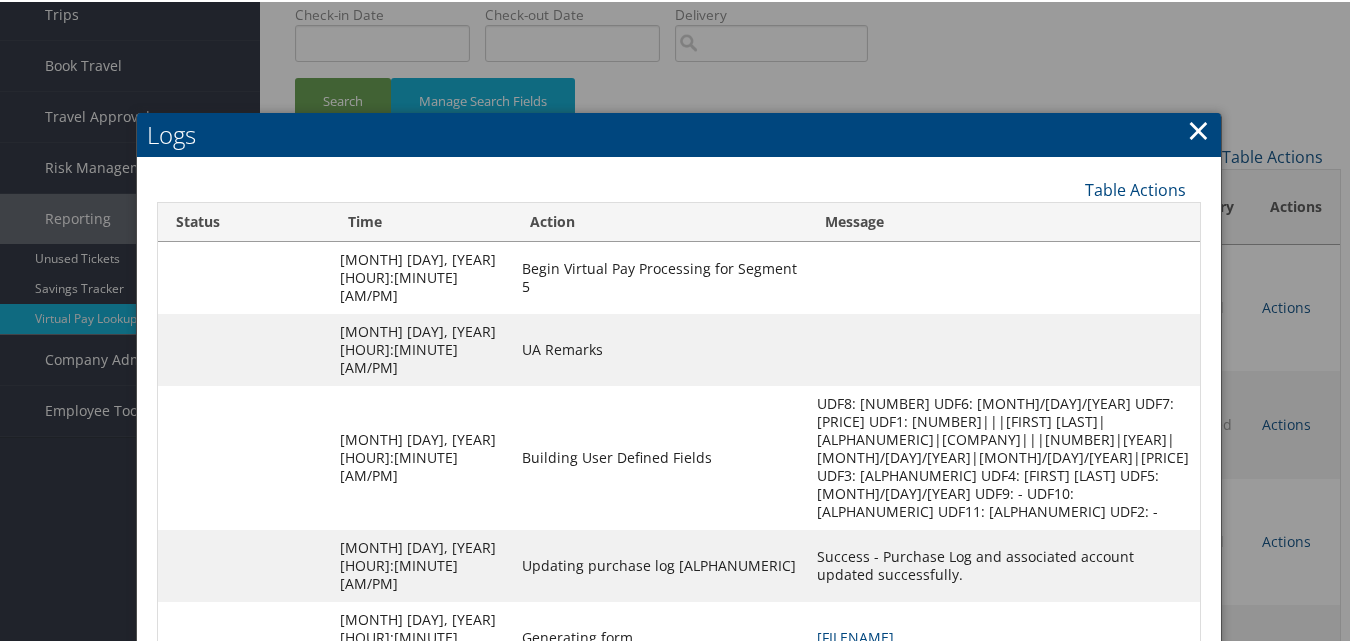 scroll, scrollTop: 196, scrollLeft: 0, axis: vertical 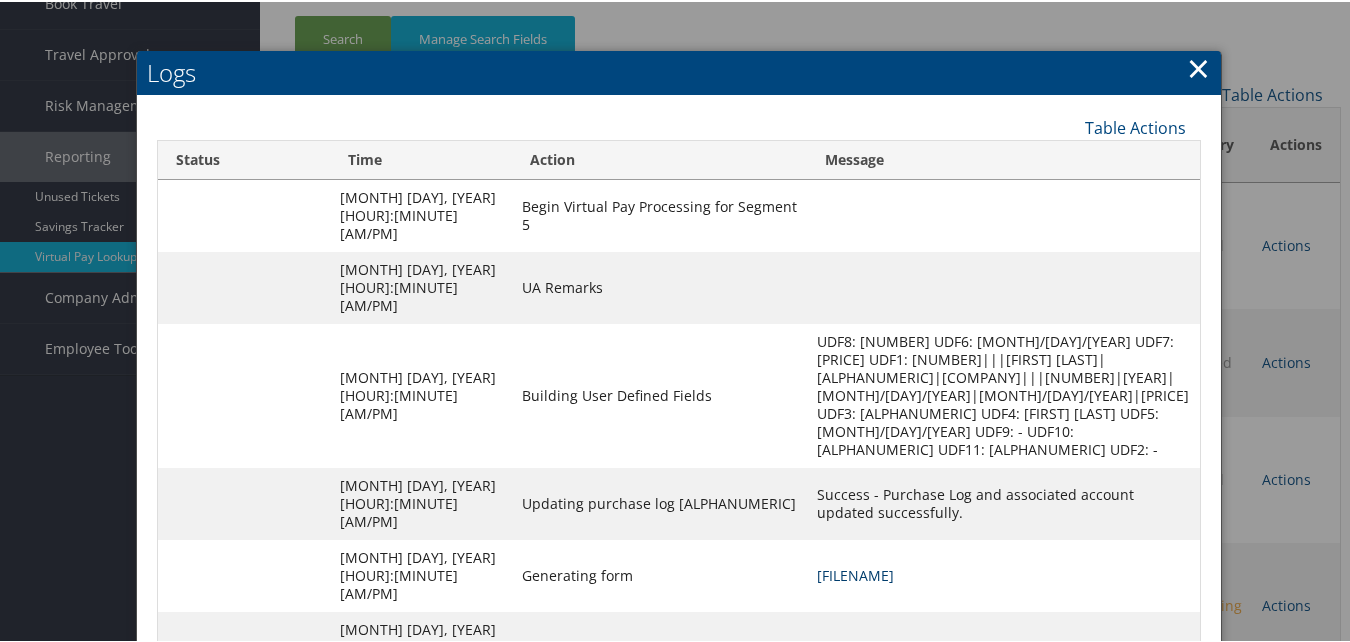 click on "NBUTIX-S5_1751256232904.pdf" at bounding box center [855, 573] 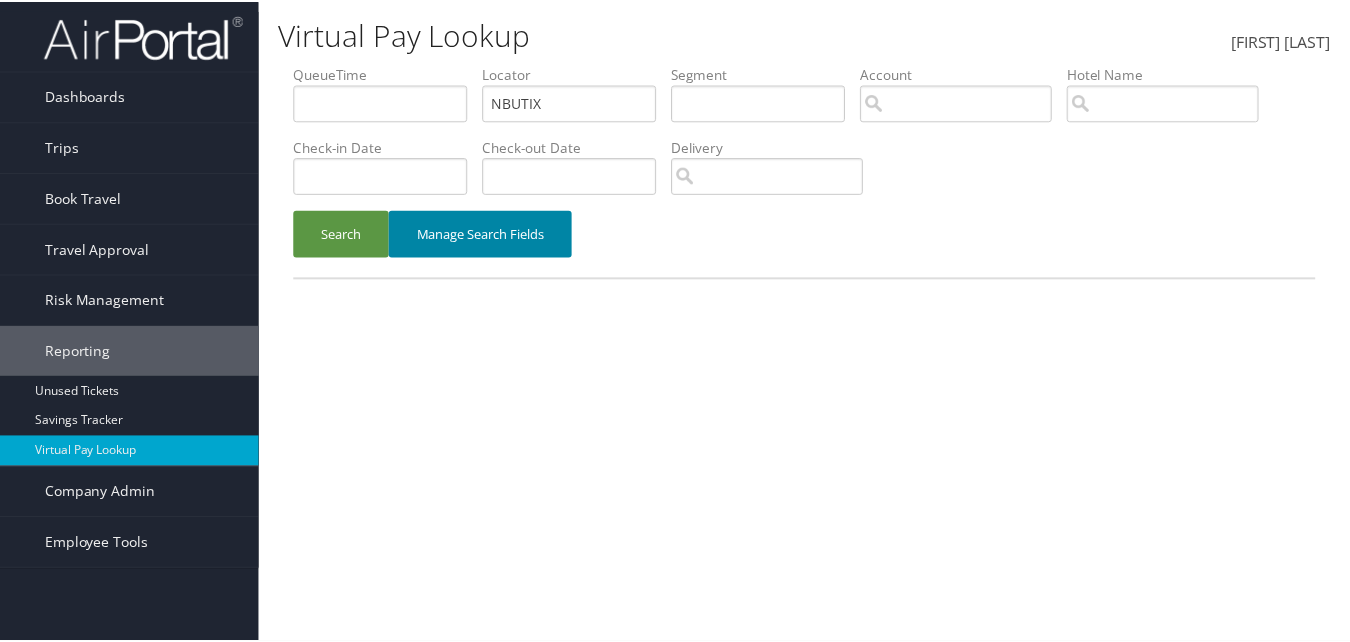 scroll, scrollTop: 0, scrollLeft: 0, axis: both 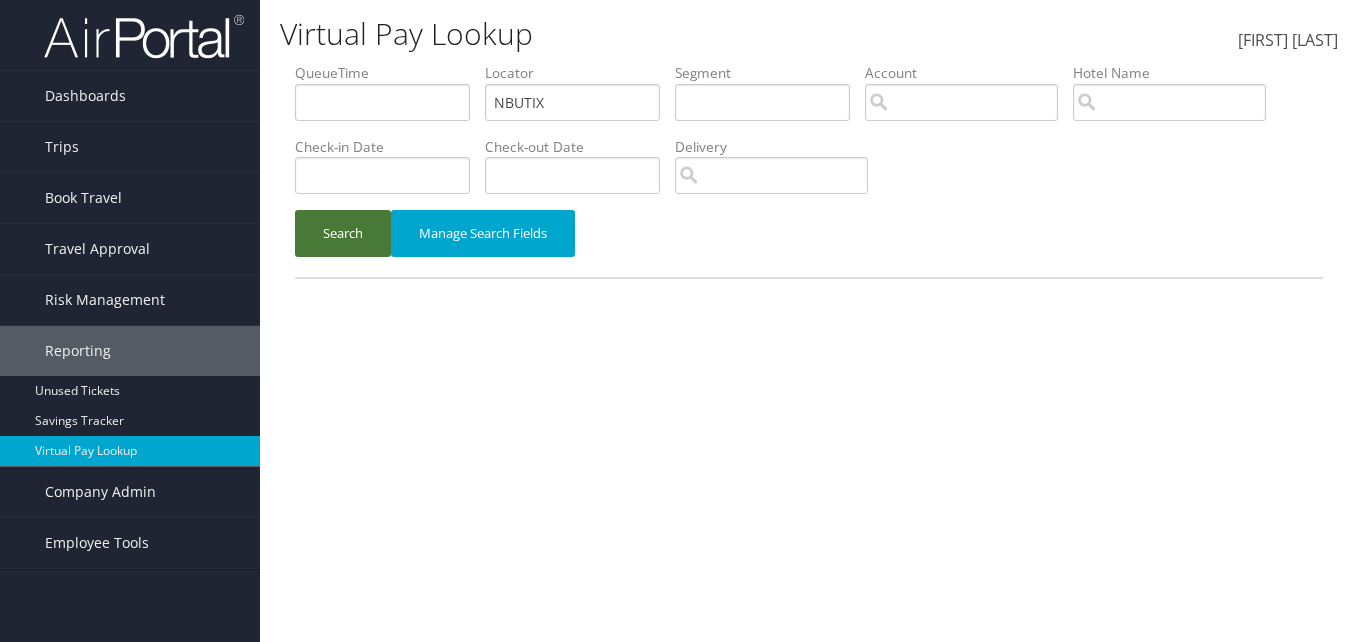 click on "Search" at bounding box center [343, 233] 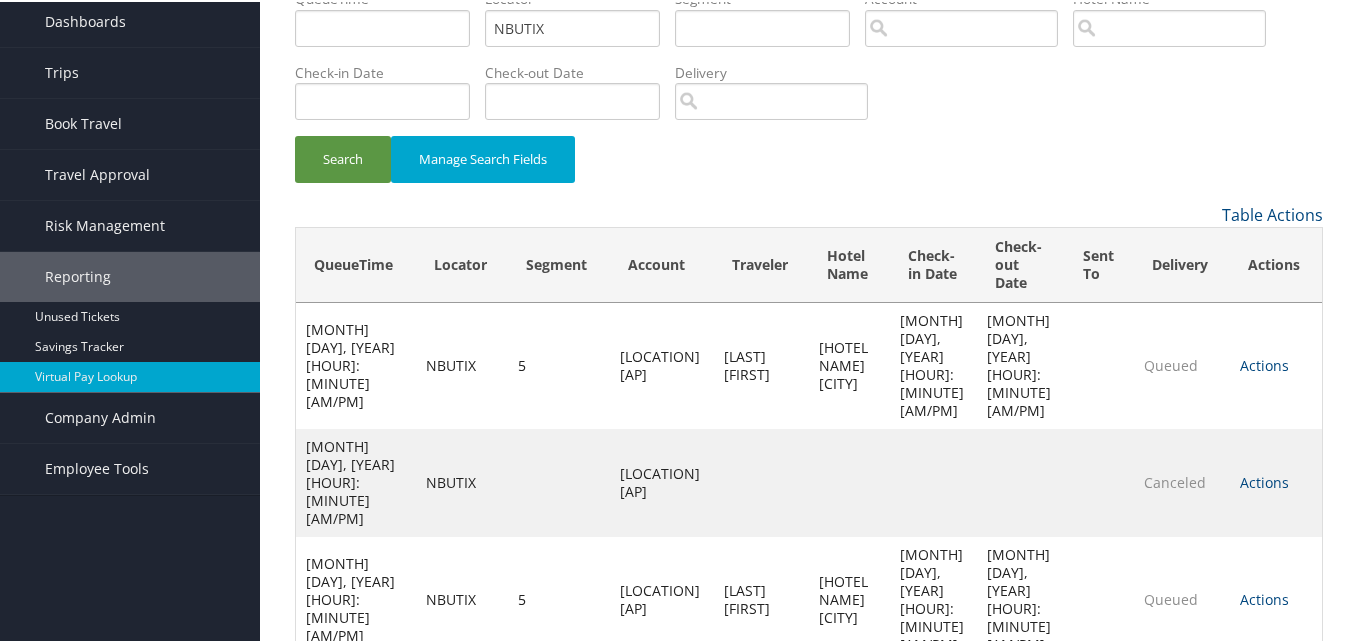 click on "Actions" at bounding box center [1264, 480] 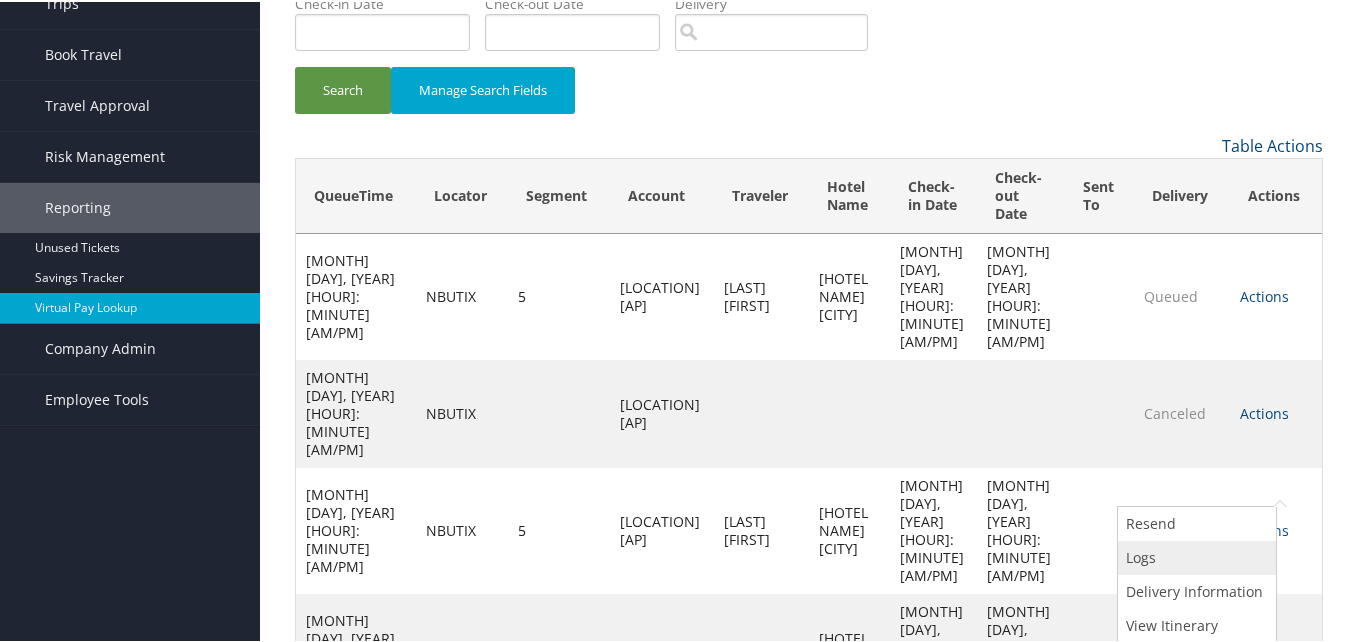 click on "Logs" at bounding box center (1194, 556) 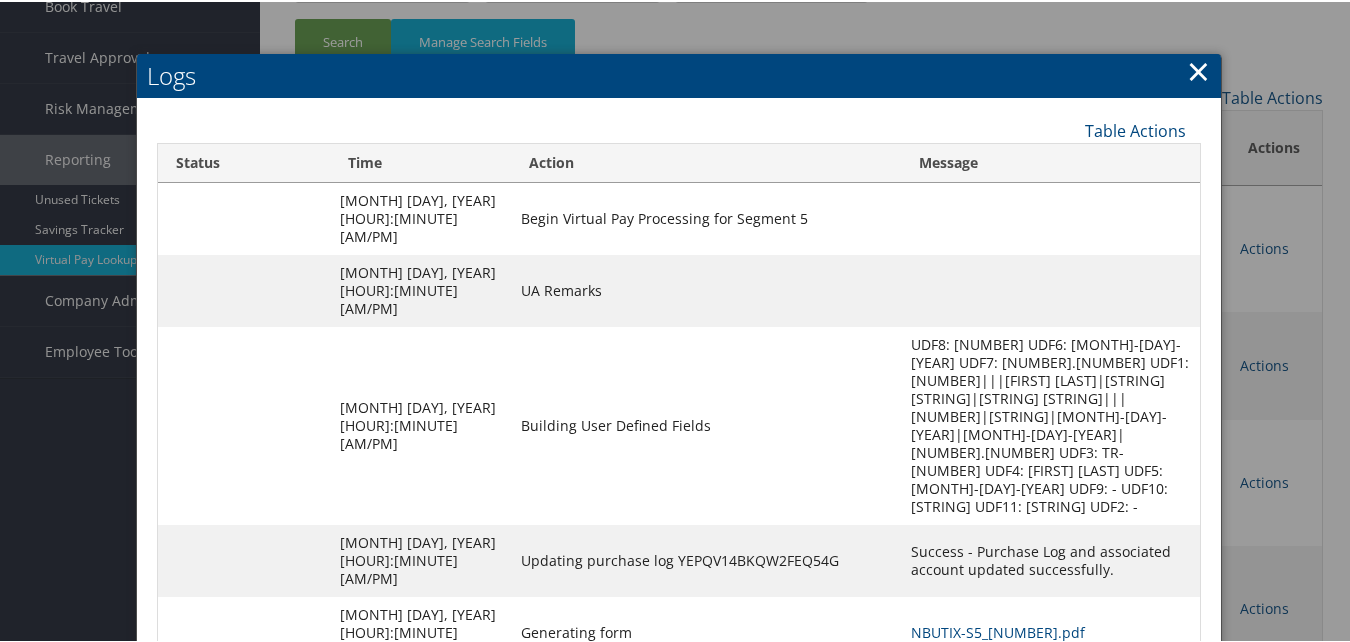 scroll, scrollTop: 196, scrollLeft: 0, axis: vertical 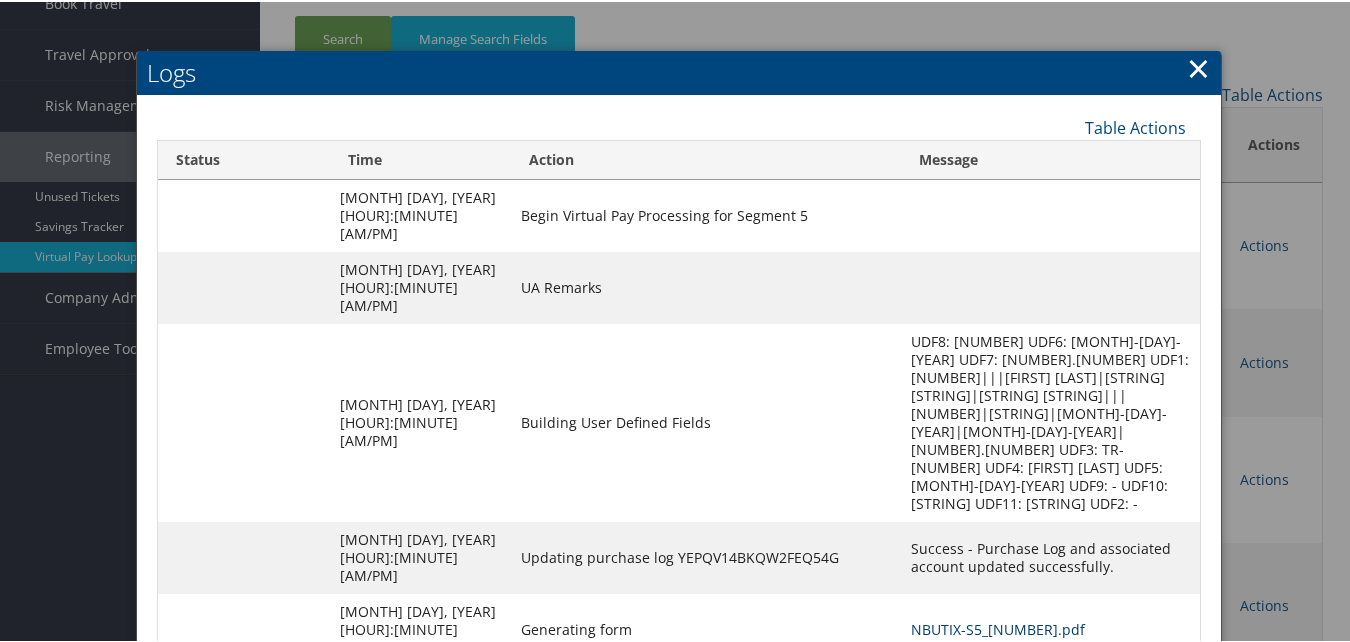 click on "NBUTIX-S5_1751256232904.pdf" at bounding box center (998, 627) 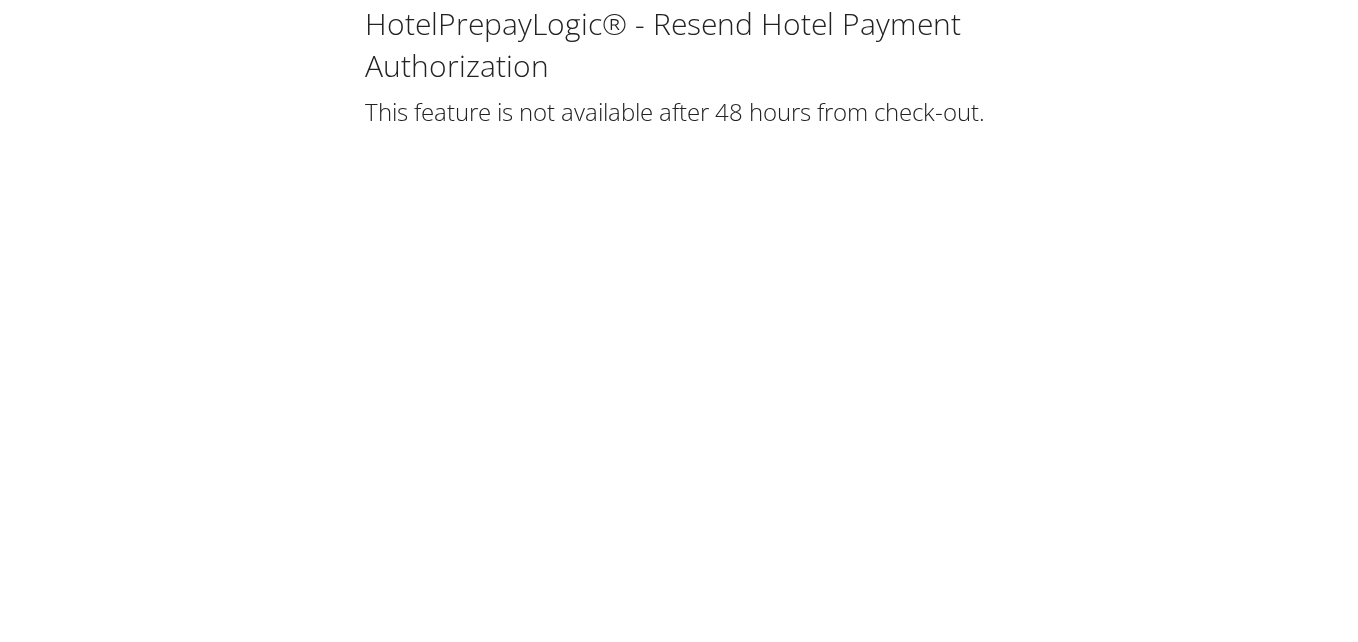 scroll, scrollTop: 0, scrollLeft: 0, axis: both 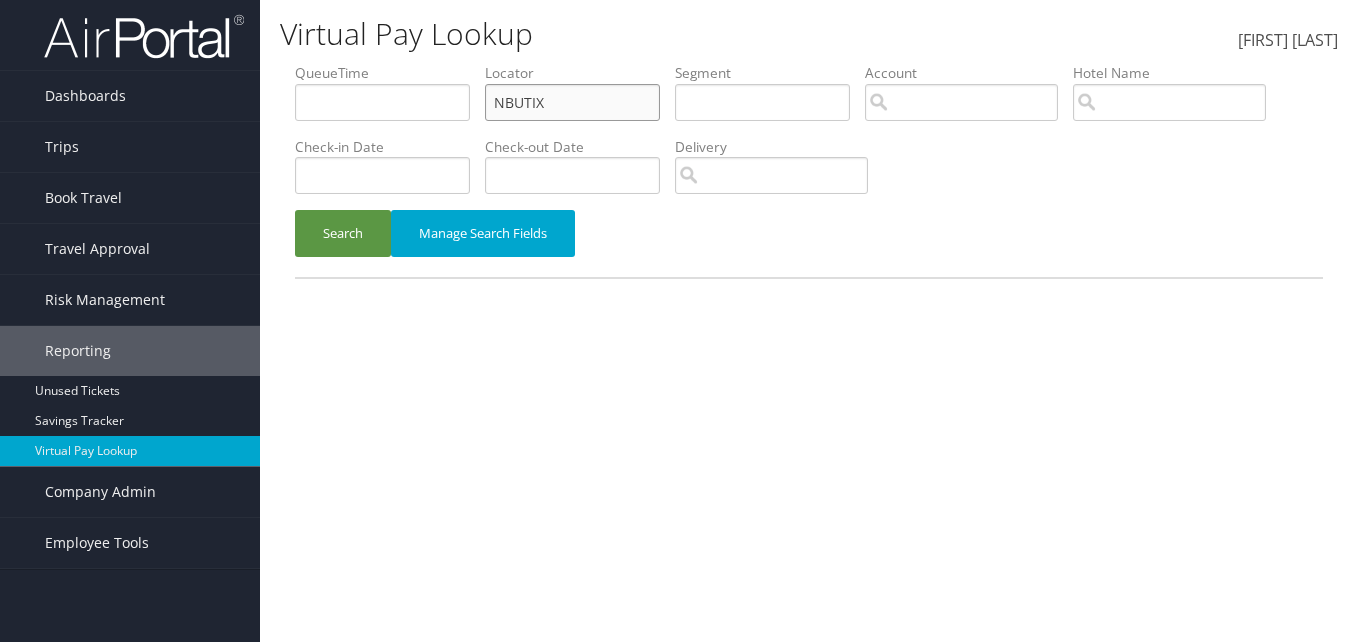 drag, startPoint x: 547, startPoint y: 105, endPoint x: 290, endPoint y: 114, distance: 257.15753 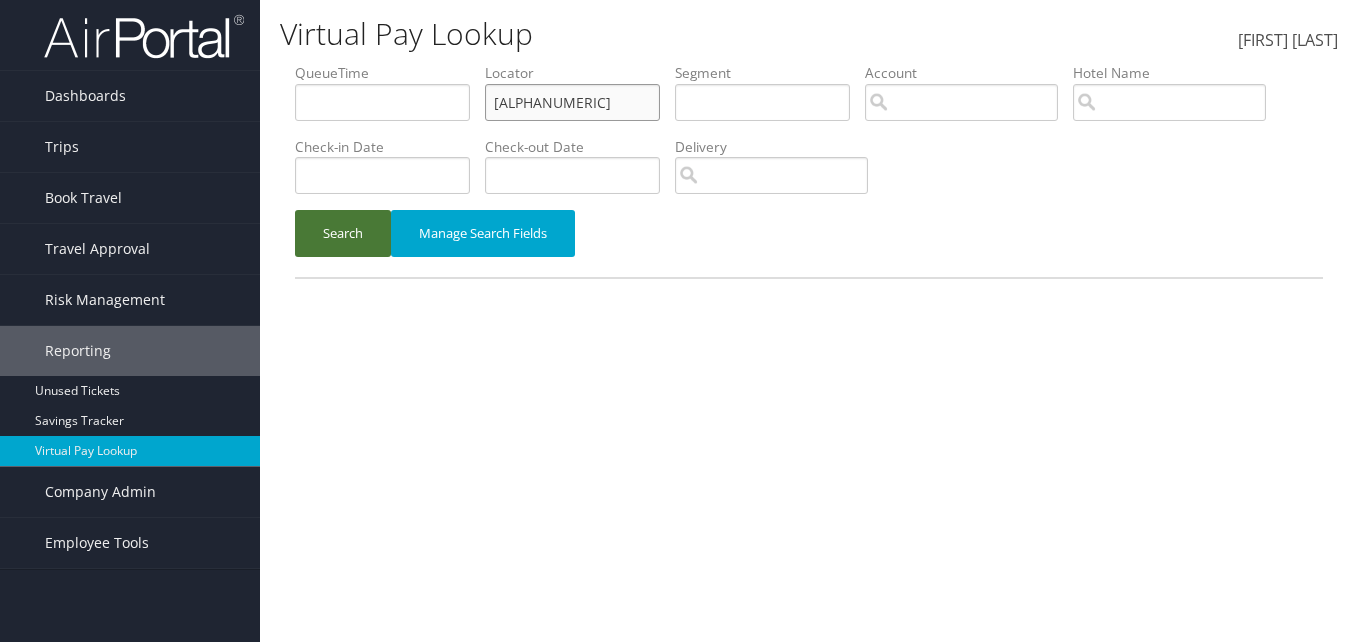 type on "WWOMRL" 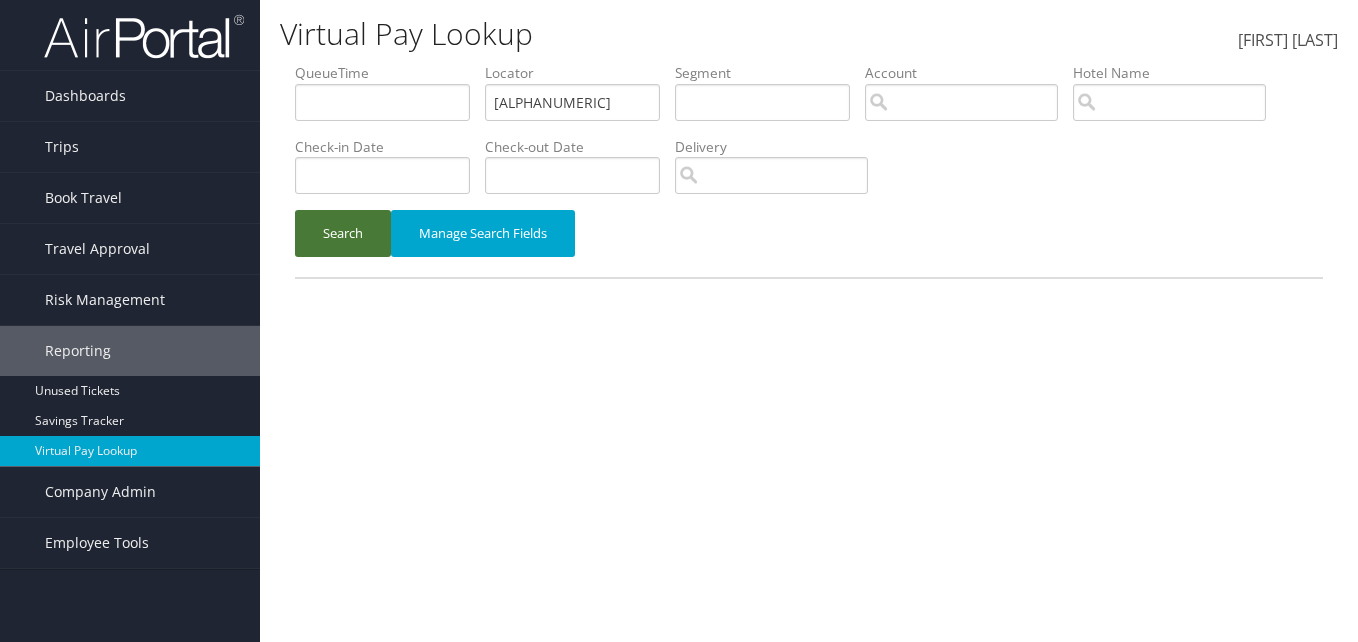 click on "Search" at bounding box center (343, 233) 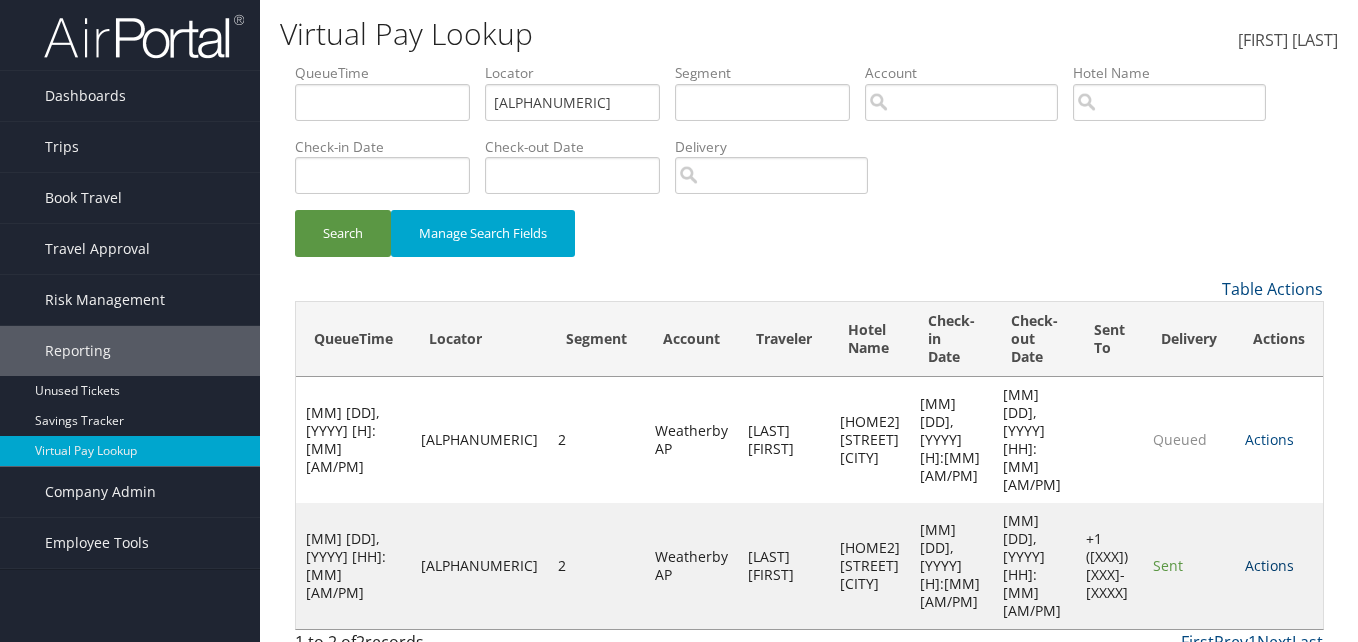 click on "Actions" at bounding box center [1269, 565] 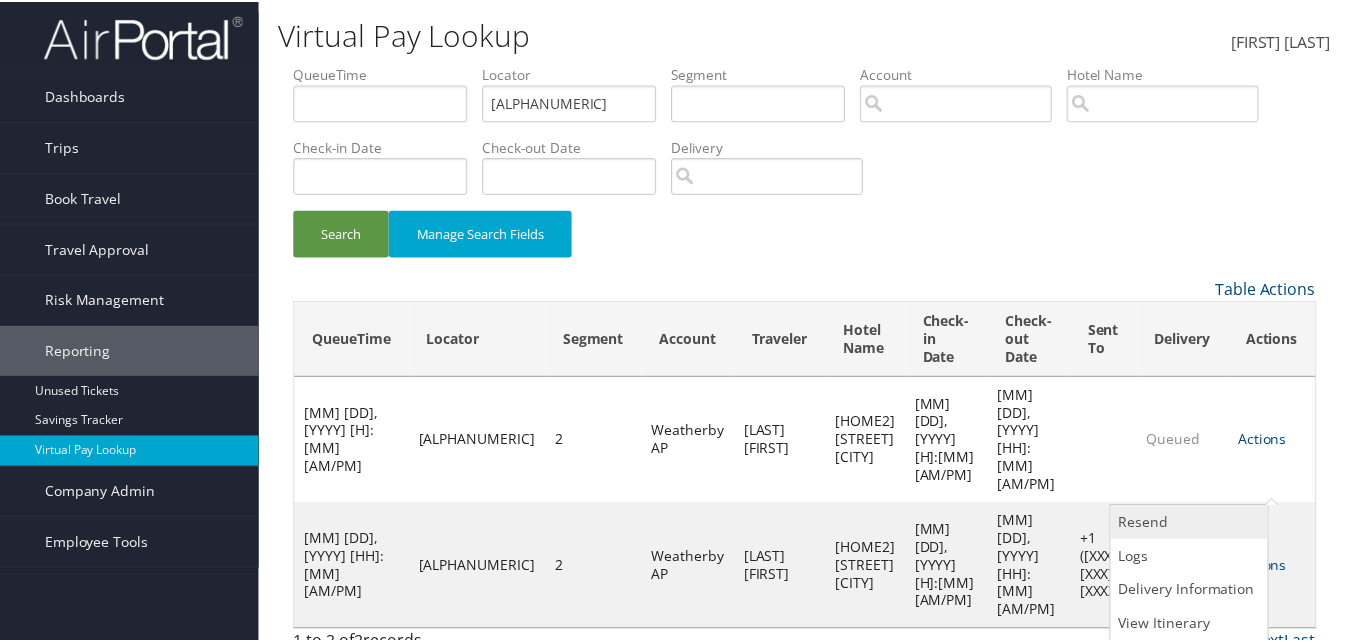 scroll, scrollTop: 1, scrollLeft: 0, axis: vertical 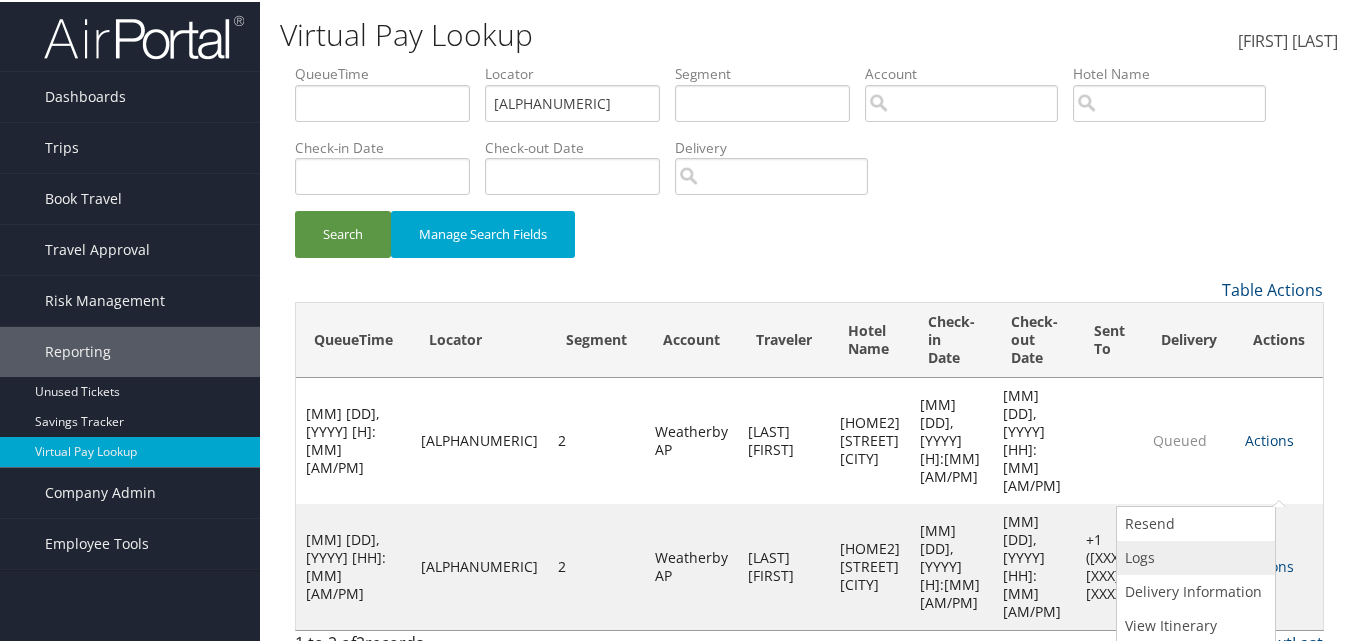 click on "Logs" at bounding box center (1193, 556) 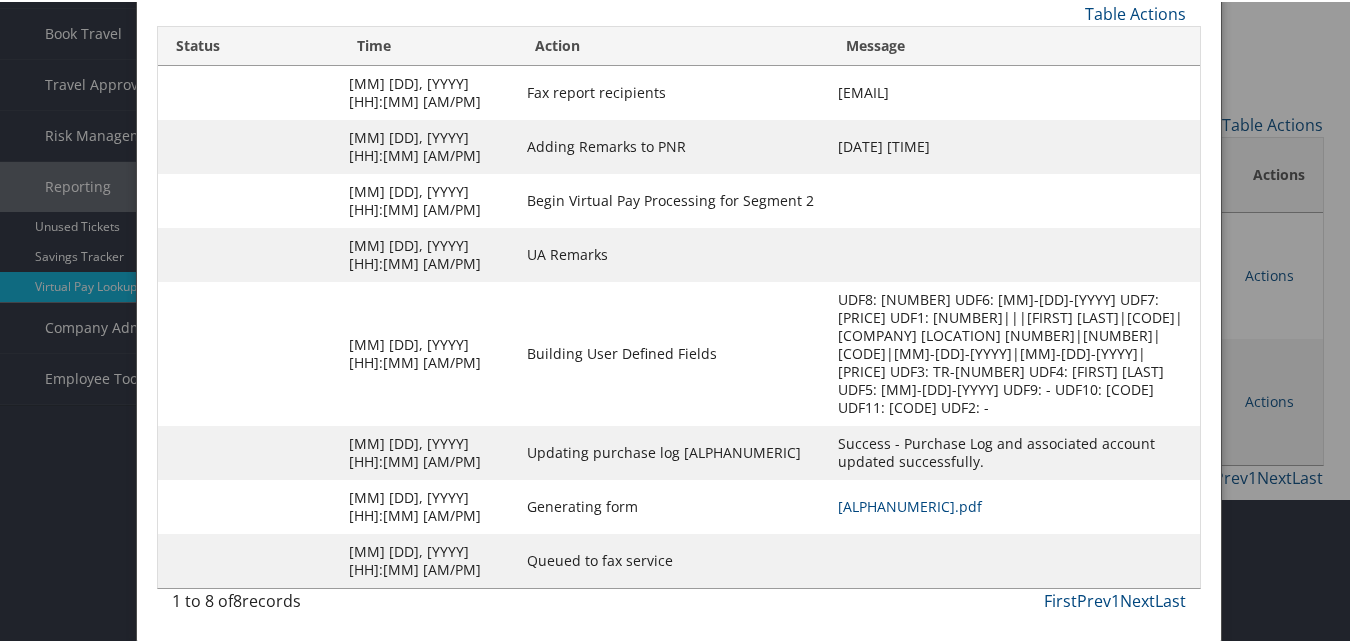scroll, scrollTop: 172, scrollLeft: 0, axis: vertical 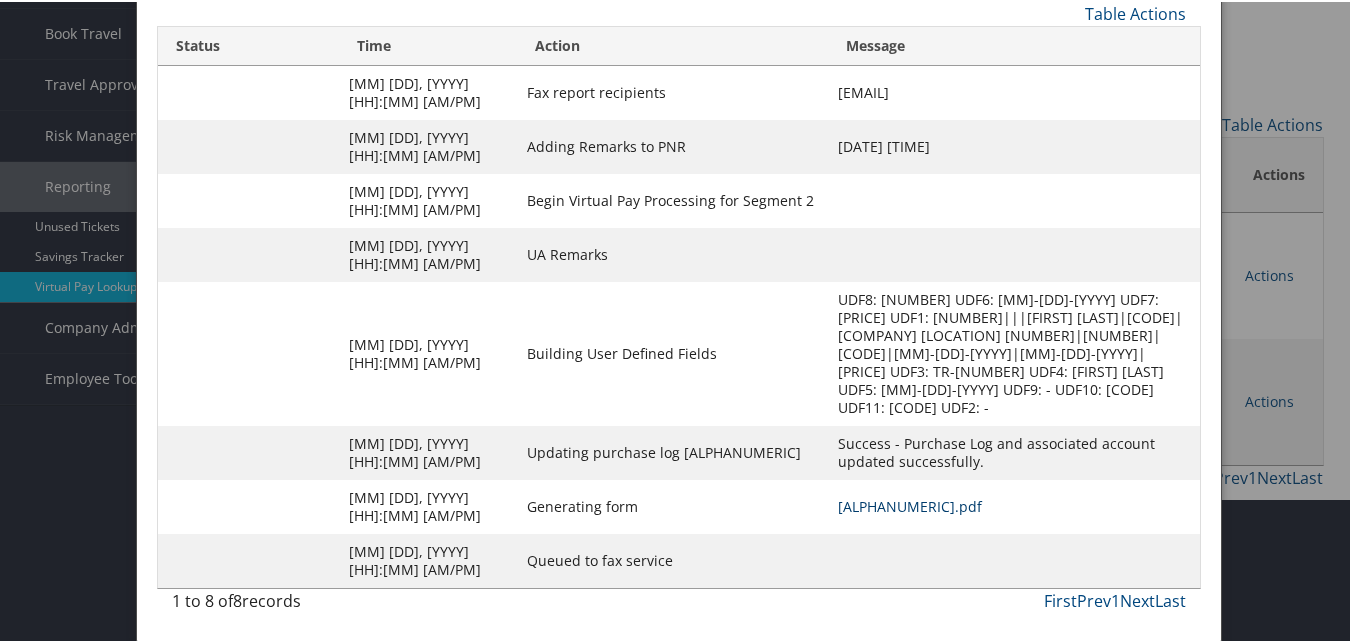drag, startPoint x: 848, startPoint y: 498, endPoint x: 817, endPoint y: 501, distance: 31.144823 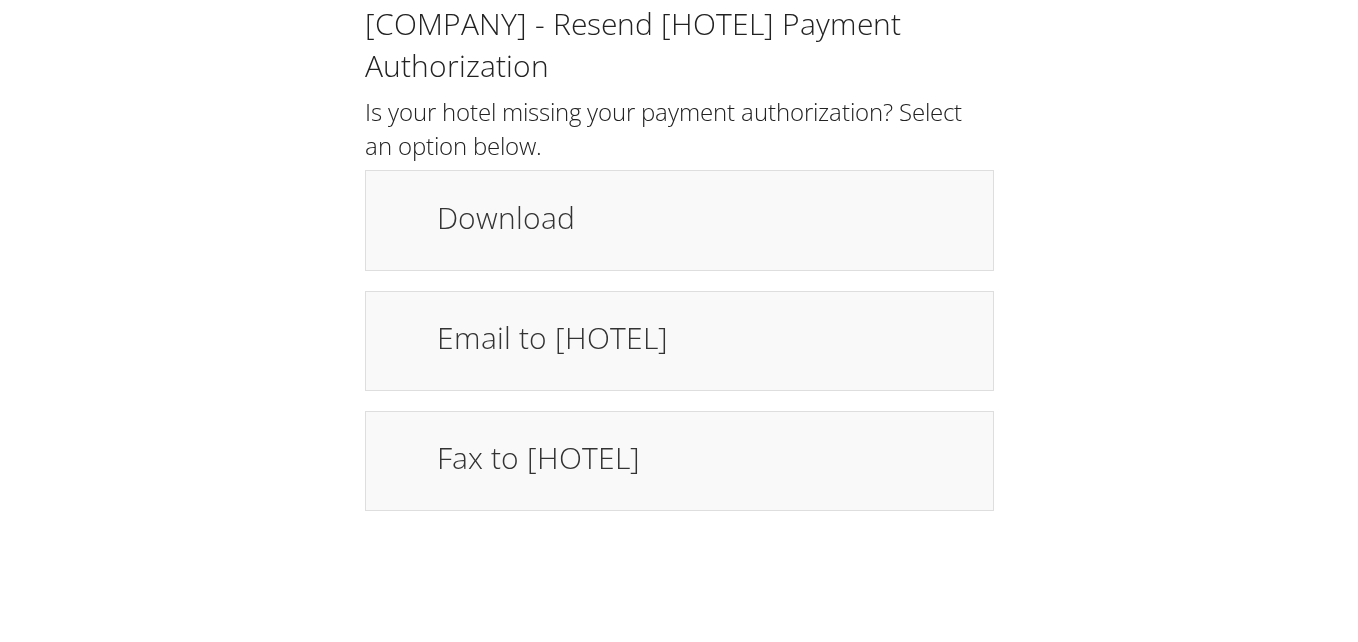 scroll, scrollTop: 0, scrollLeft: 0, axis: both 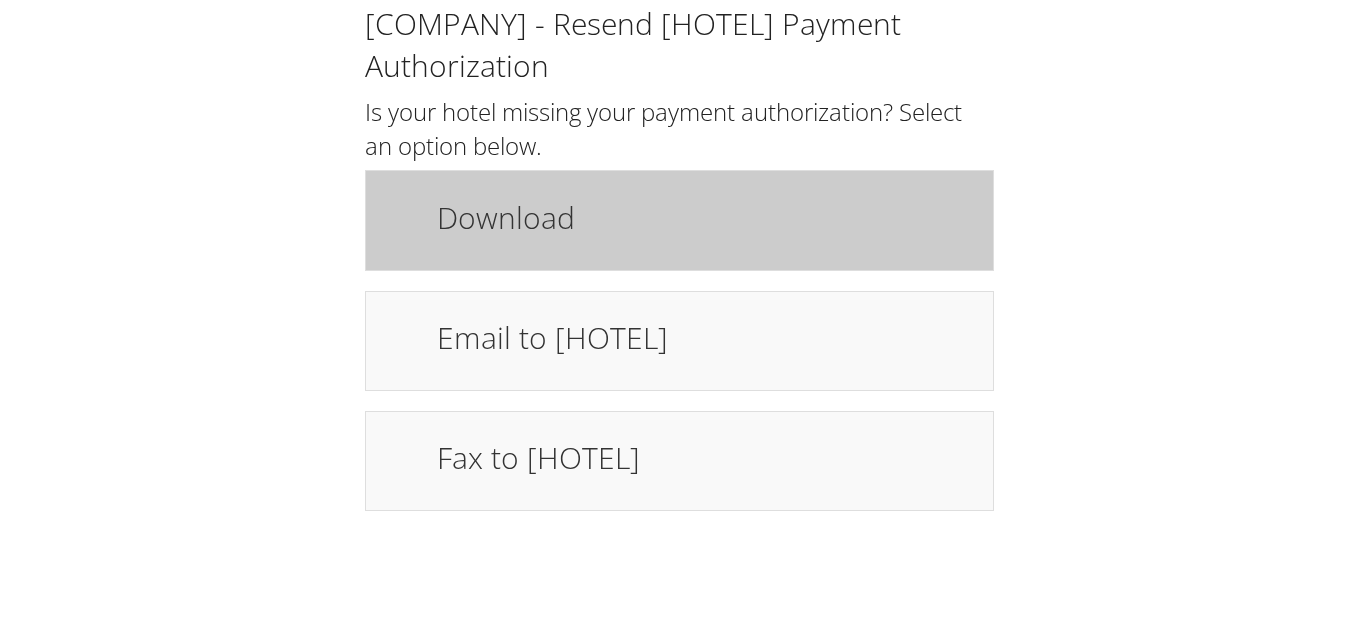 click on "Download" at bounding box center [705, 217] 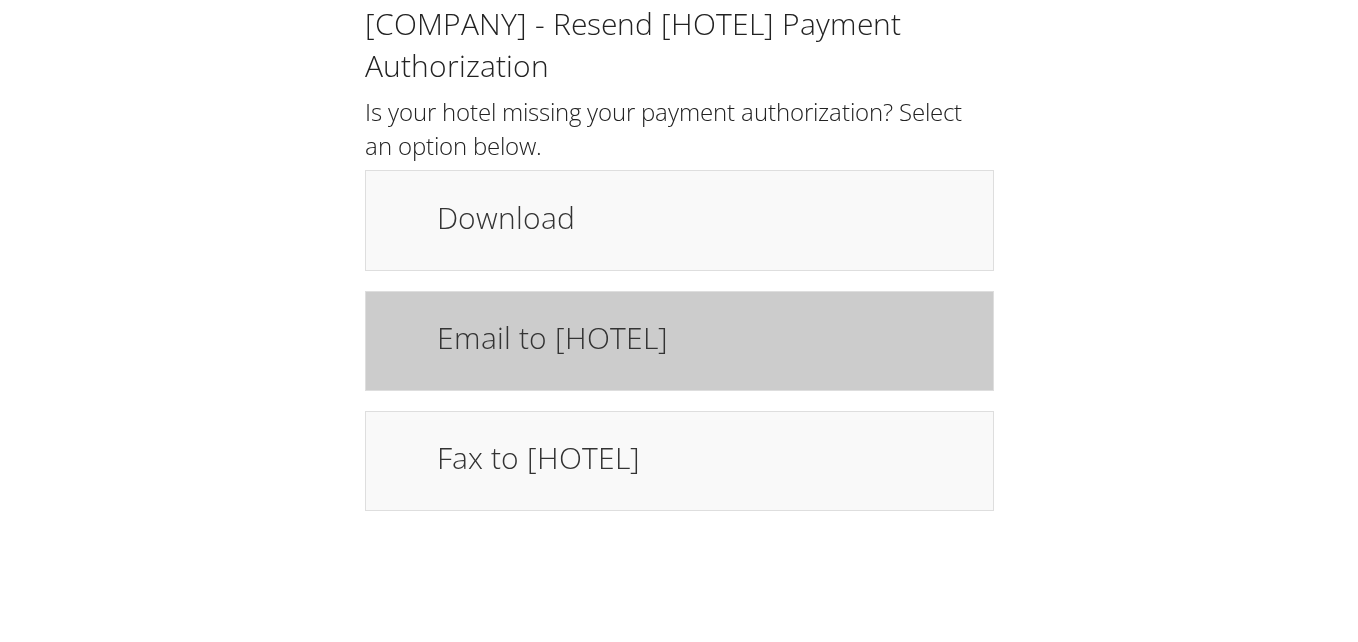 click on "Email to [HOTEL]" at bounding box center (705, 337) 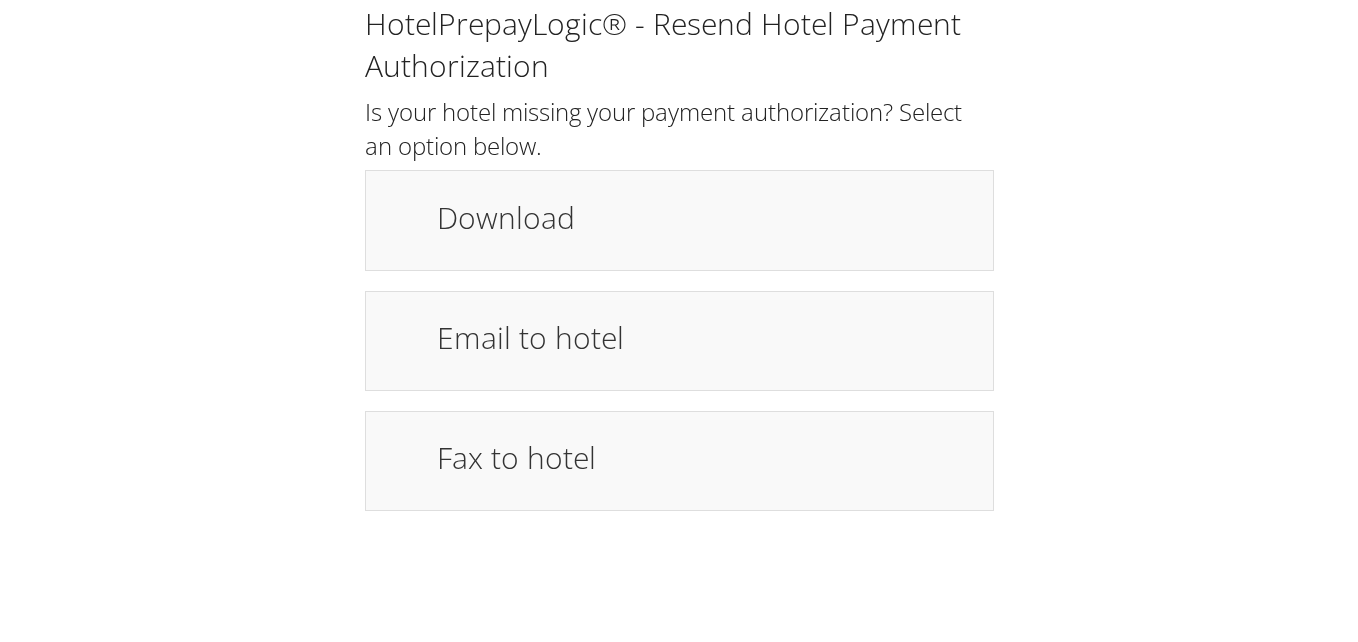 scroll, scrollTop: 0, scrollLeft: 0, axis: both 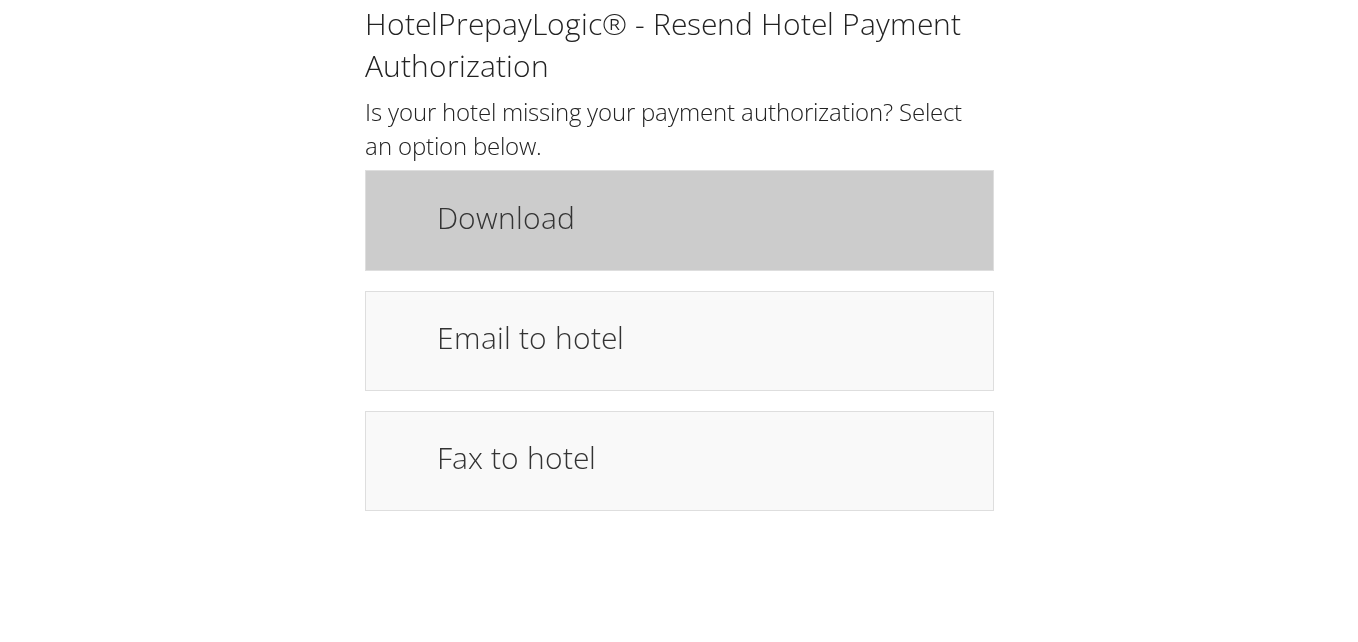 click on "Download" at bounding box center (705, 217) 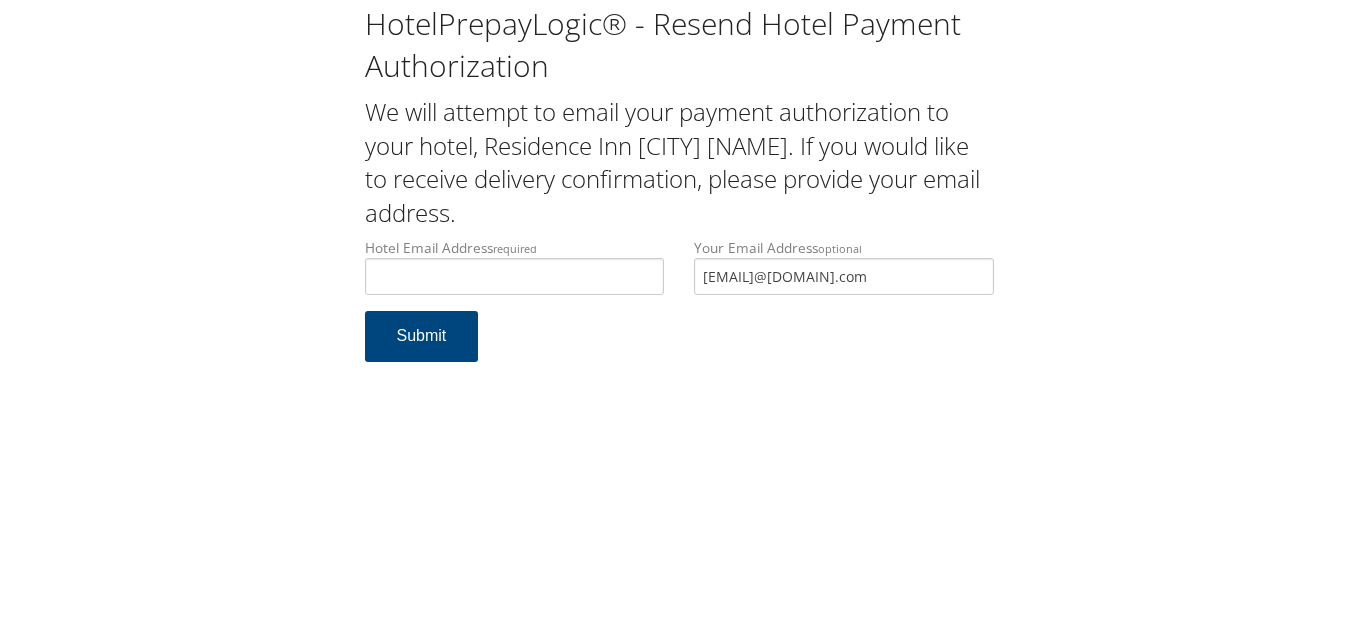 scroll, scrollTop: 0, scrollLeft: 0, axis: both 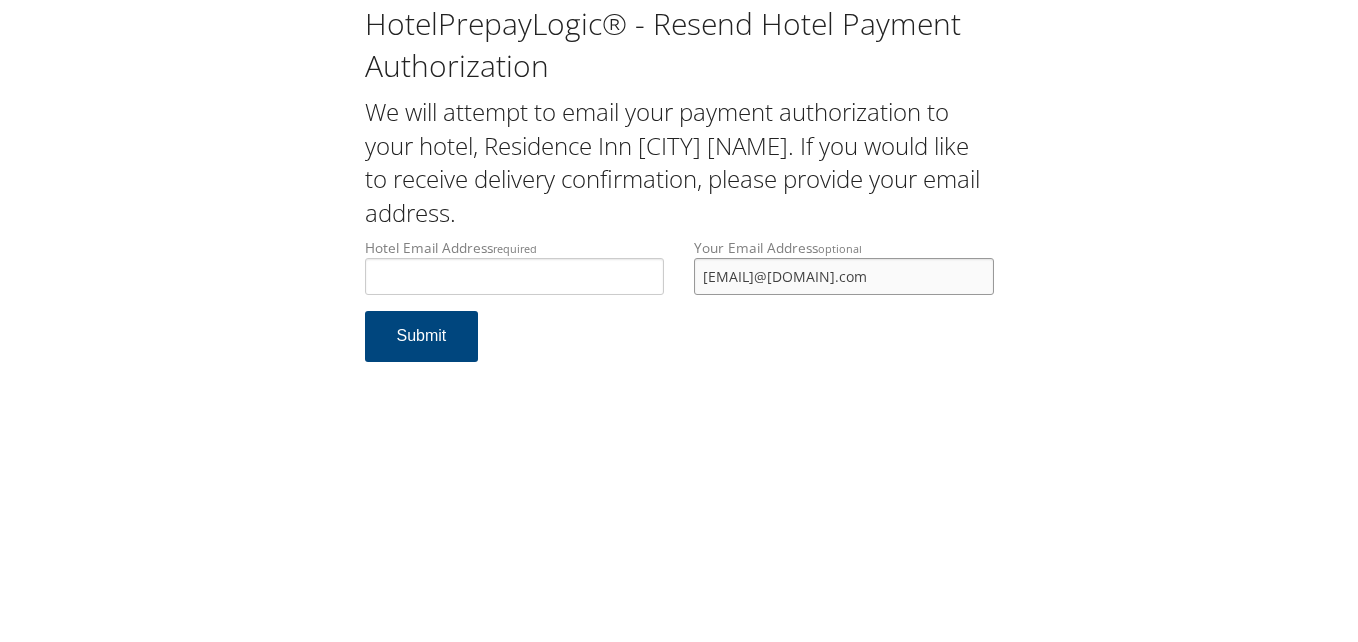 drag, startPoint x: 915, startPoint y: 284, endPoint x: 371, endPoint y: 286, distance: 544.00366 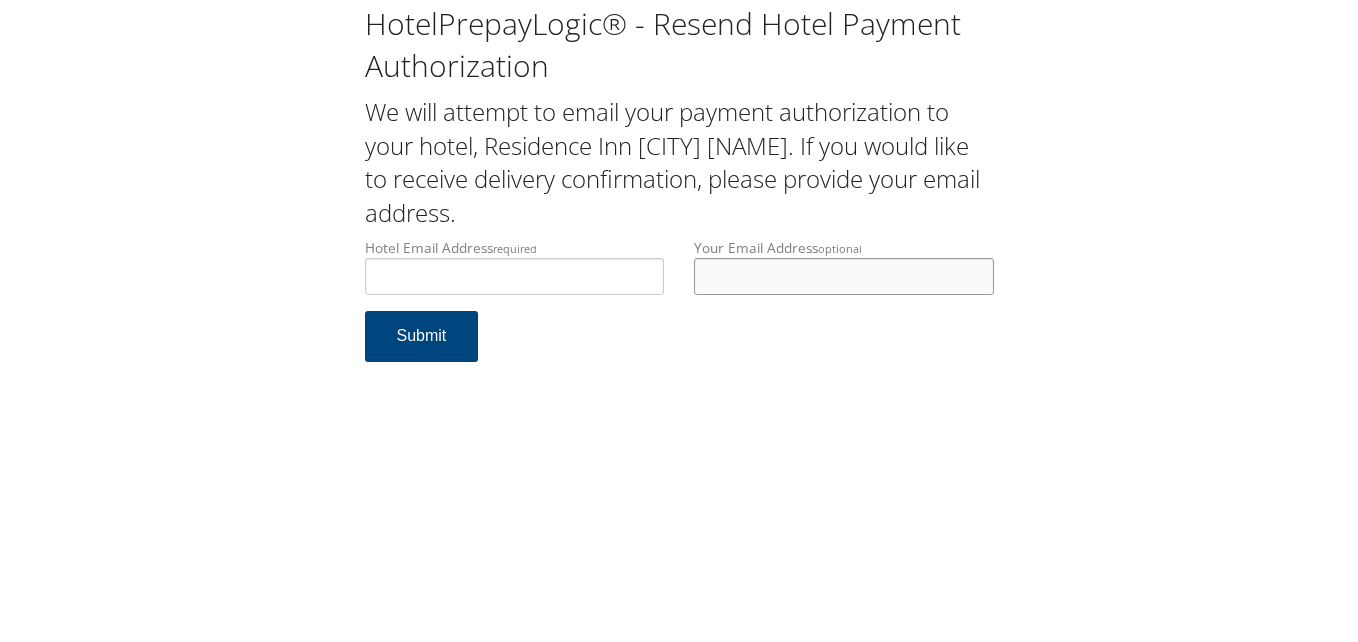 type 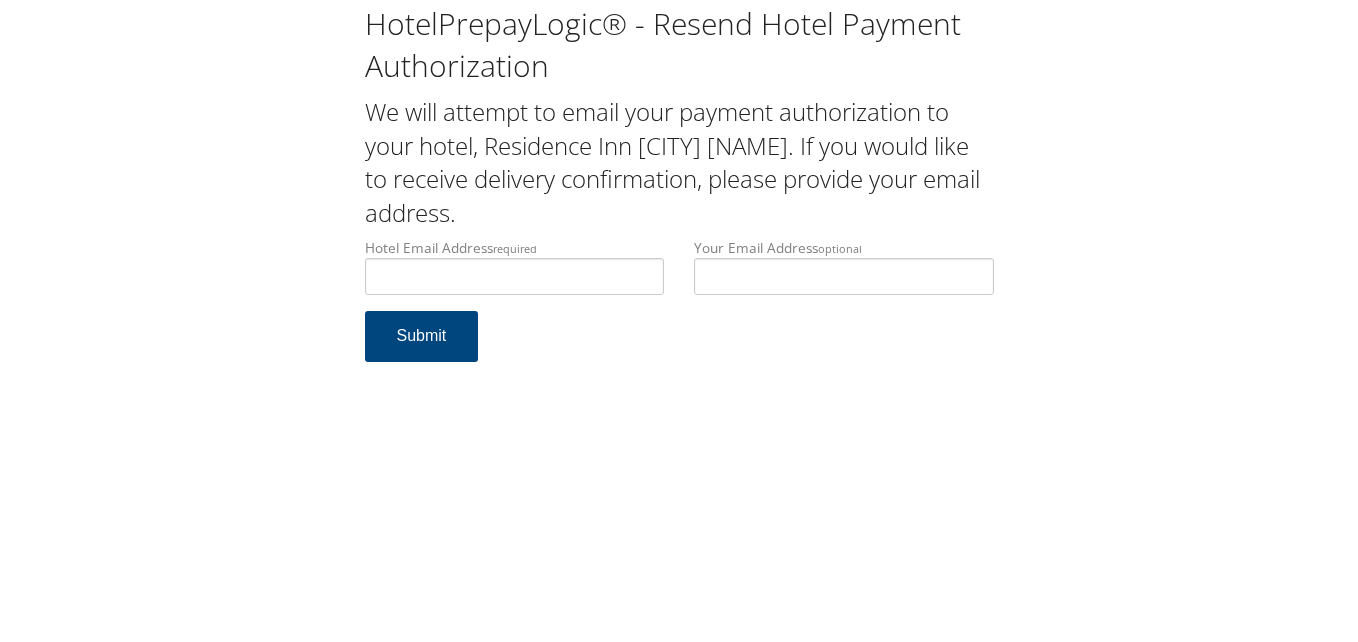 click on "Hotel Email Address  required
Hotel email address is required
Your Email Address  optional
Submit" at bounding box center (679, 310) 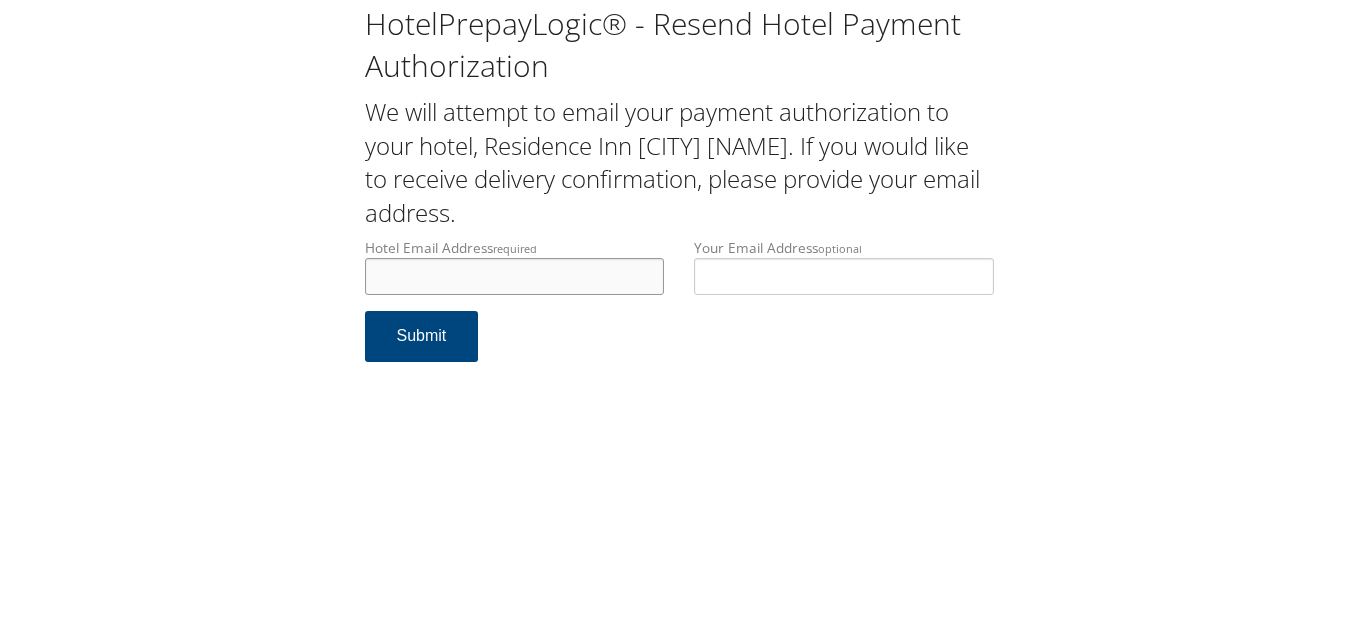 click on "Hotel Email Address  required" at bounding box center [515, 276] 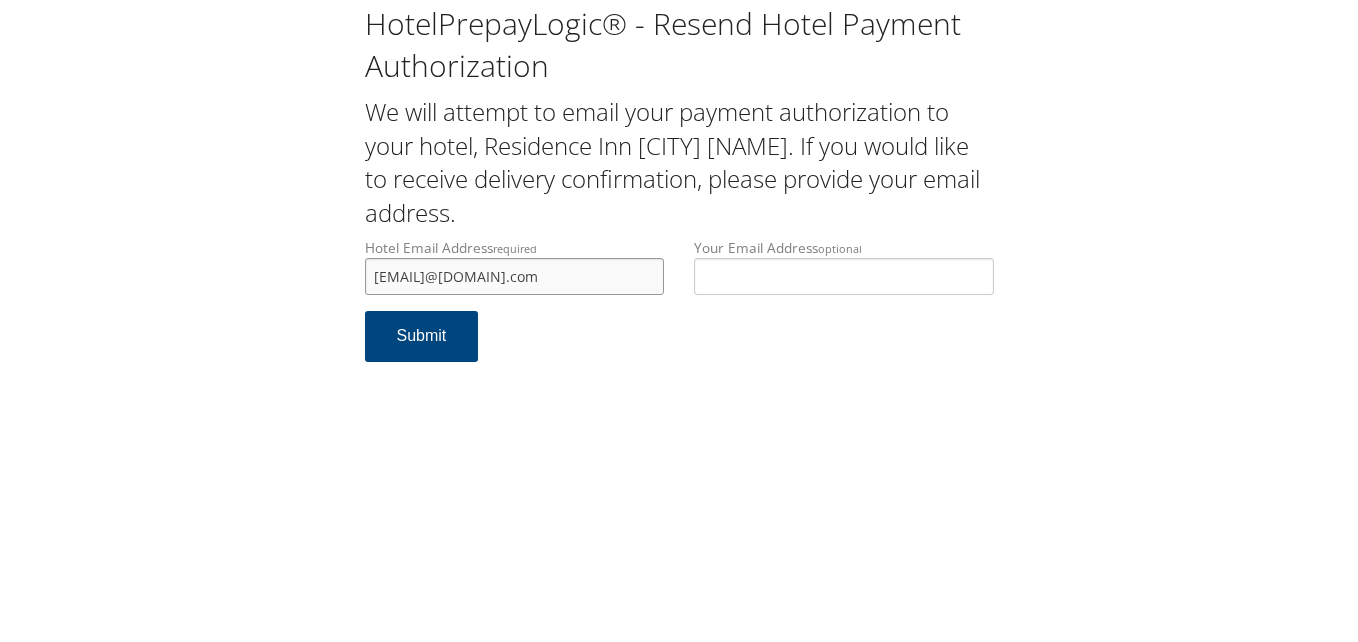 click on "ecare@chghealthcare.com" at bounding box center (515, 276) 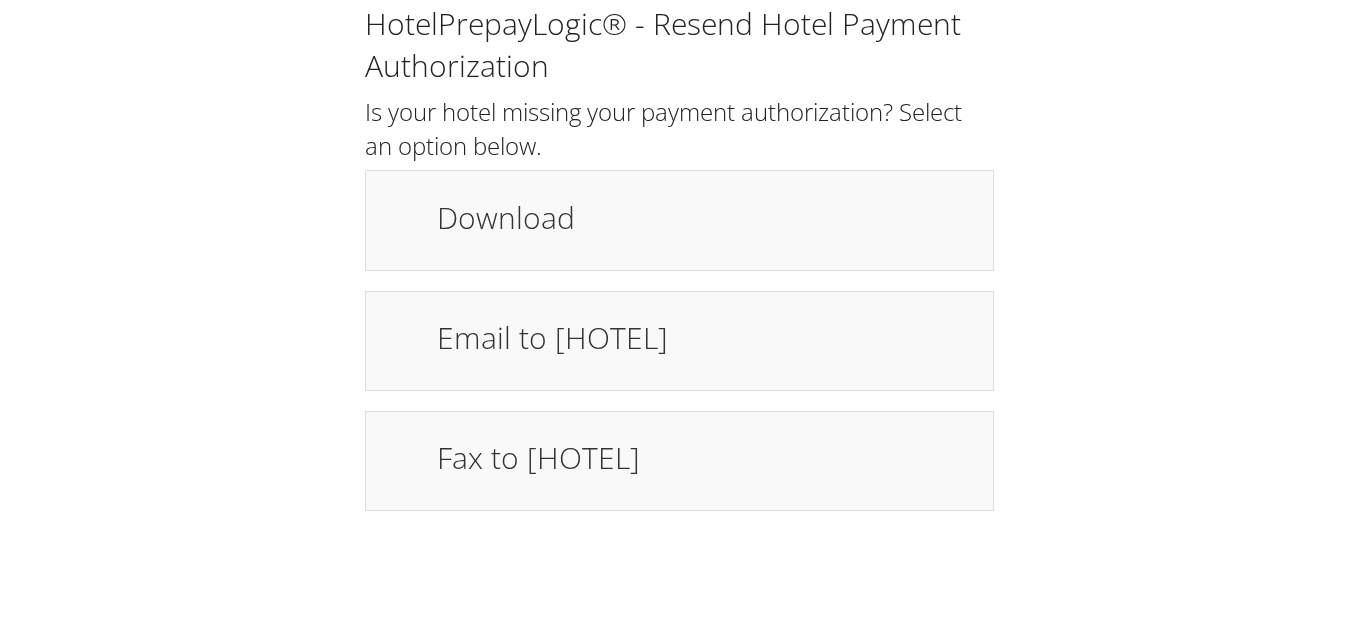 scroll, scrollTop: 0, scrollLeft: 0, axis: both 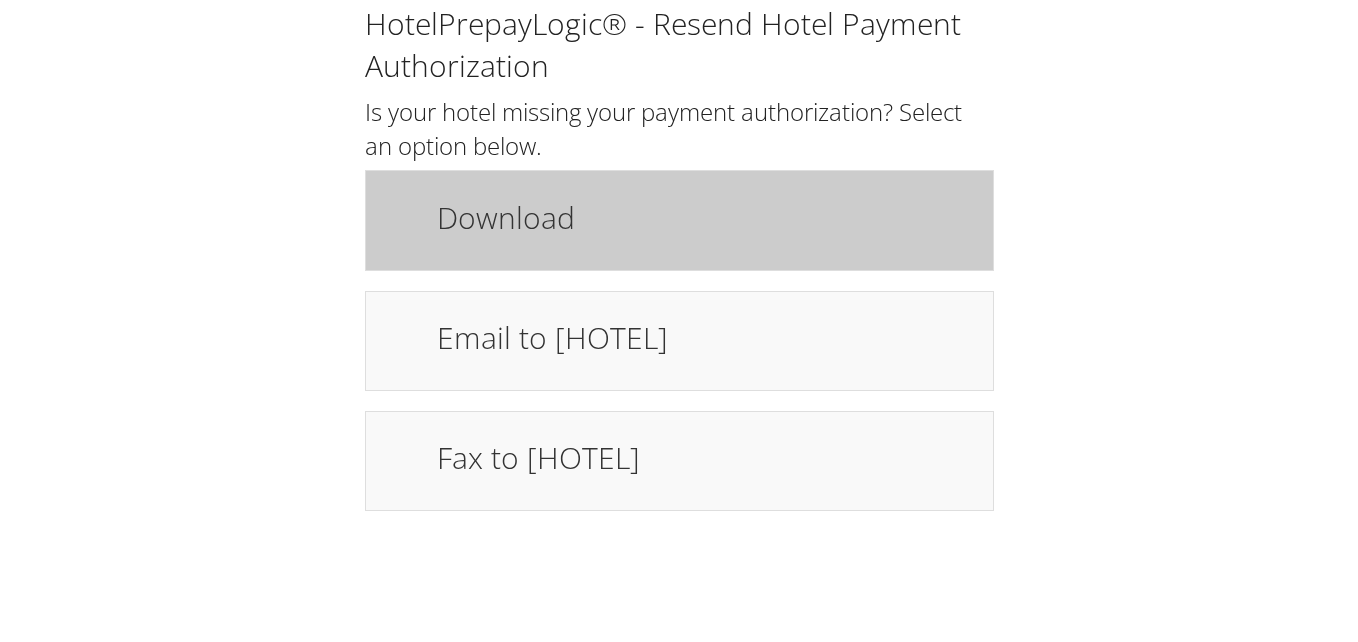 click on "Download" at bounding box center [705, 217] 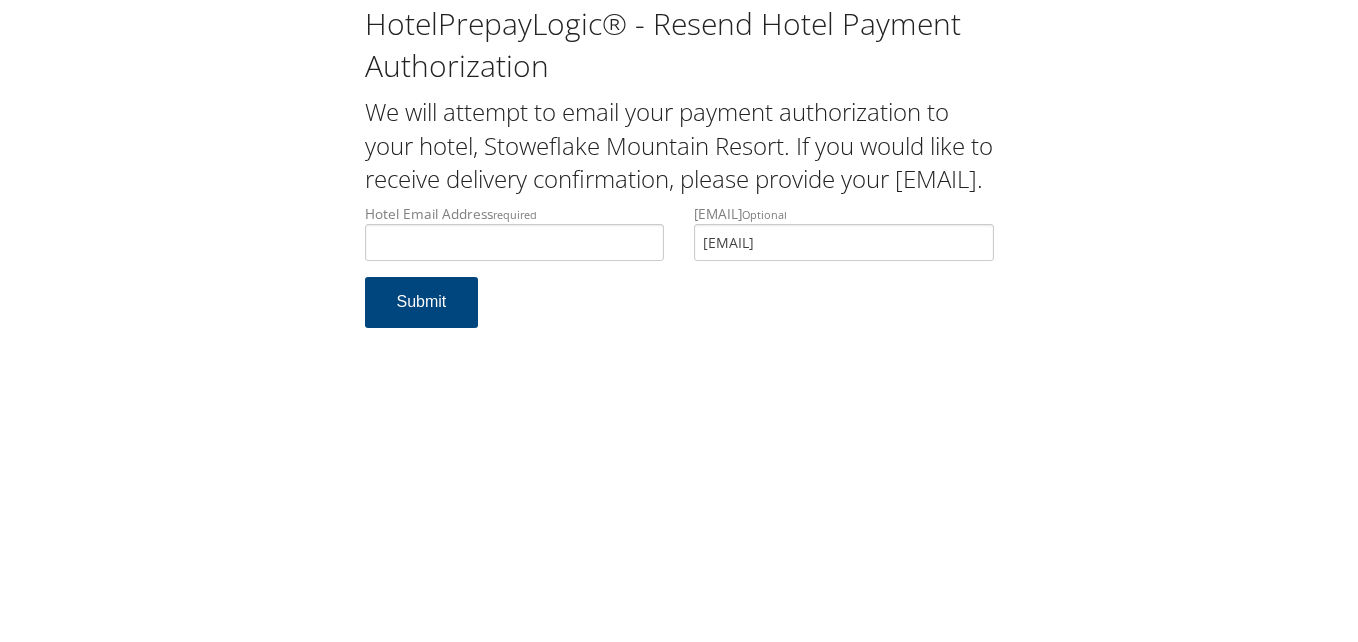 scroll, scrollTop: 0, scrollLeft: 0, axis: both 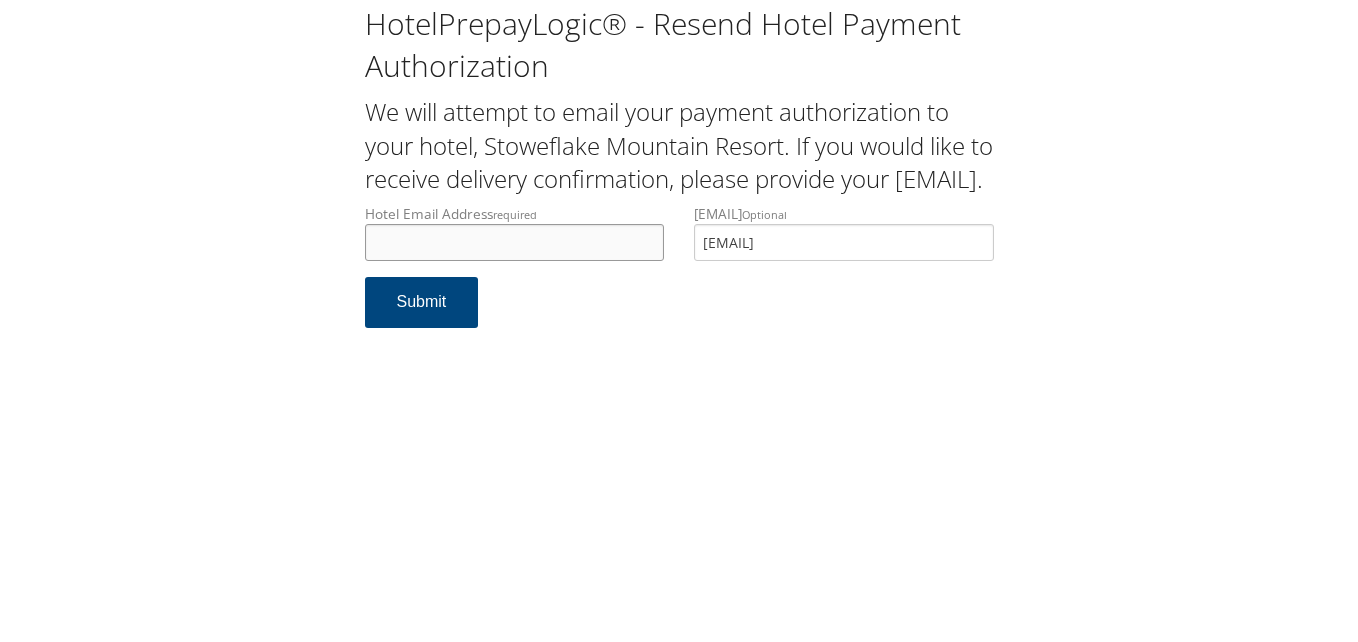 drag, startPoint x: 455, startPoint y: 268, endPoint x: 552, endPoint y: 277, distance: 97.41663 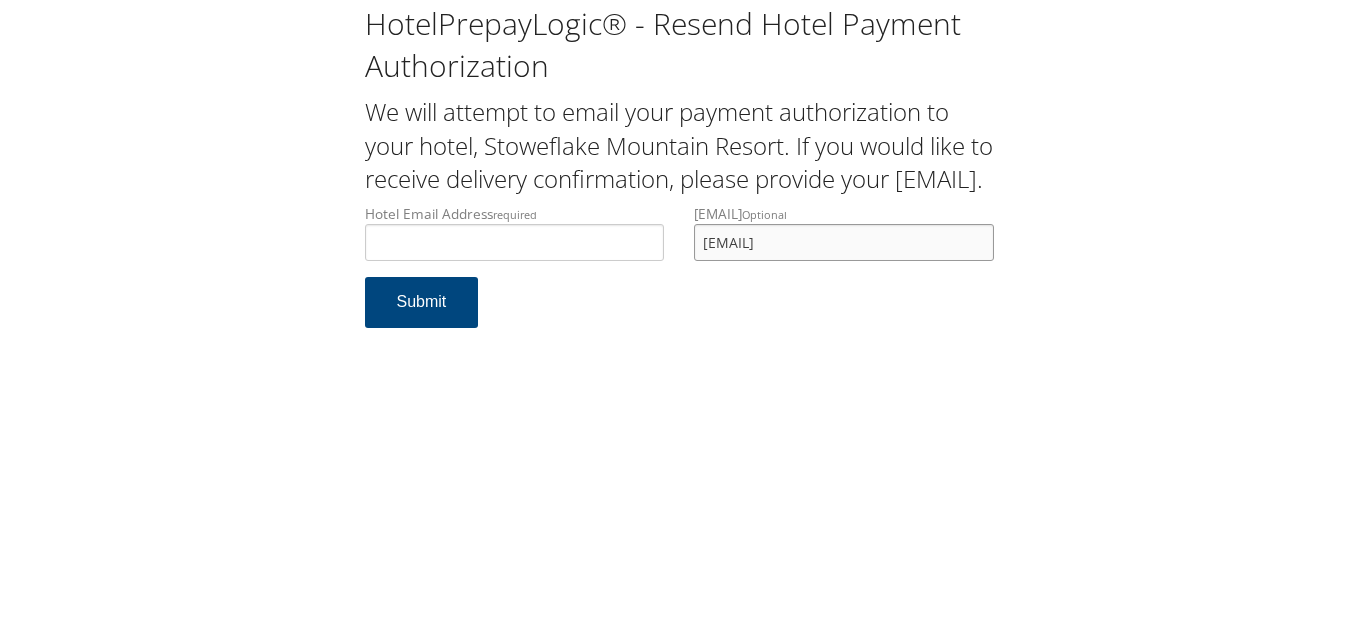 drag, startPoint x: 940, startPoint y: 285, endPoint x: 609, endPoint y: 344, distance: 336.2172 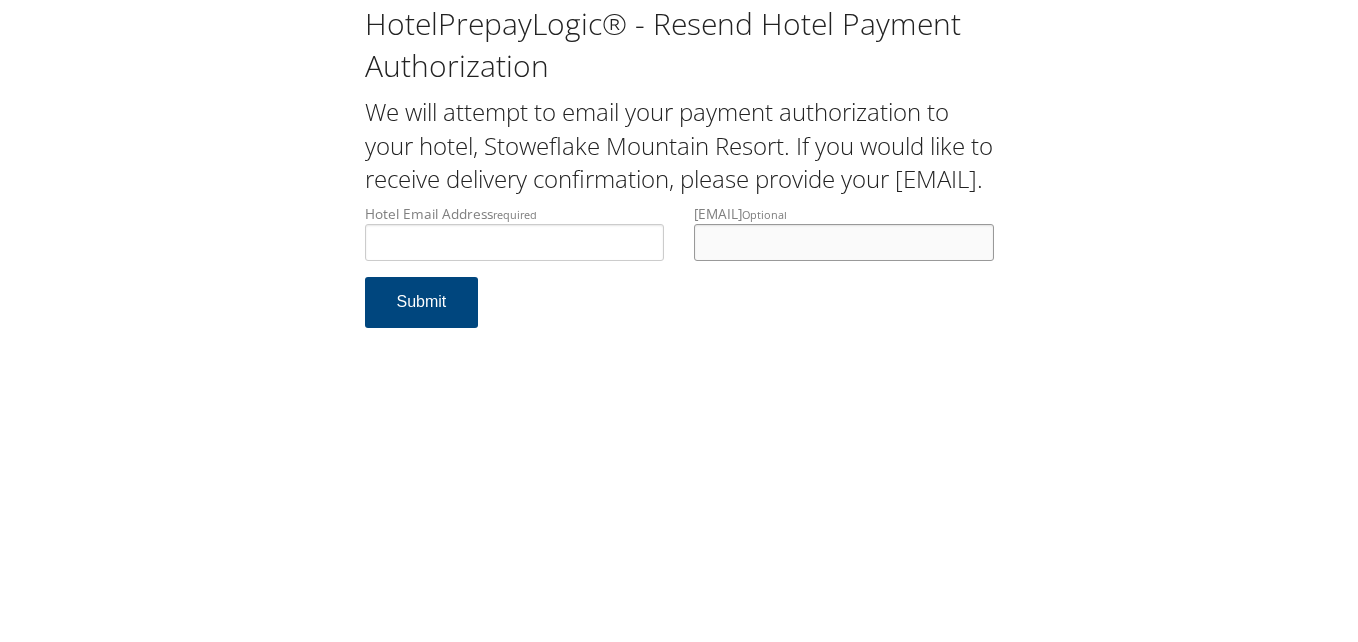 type 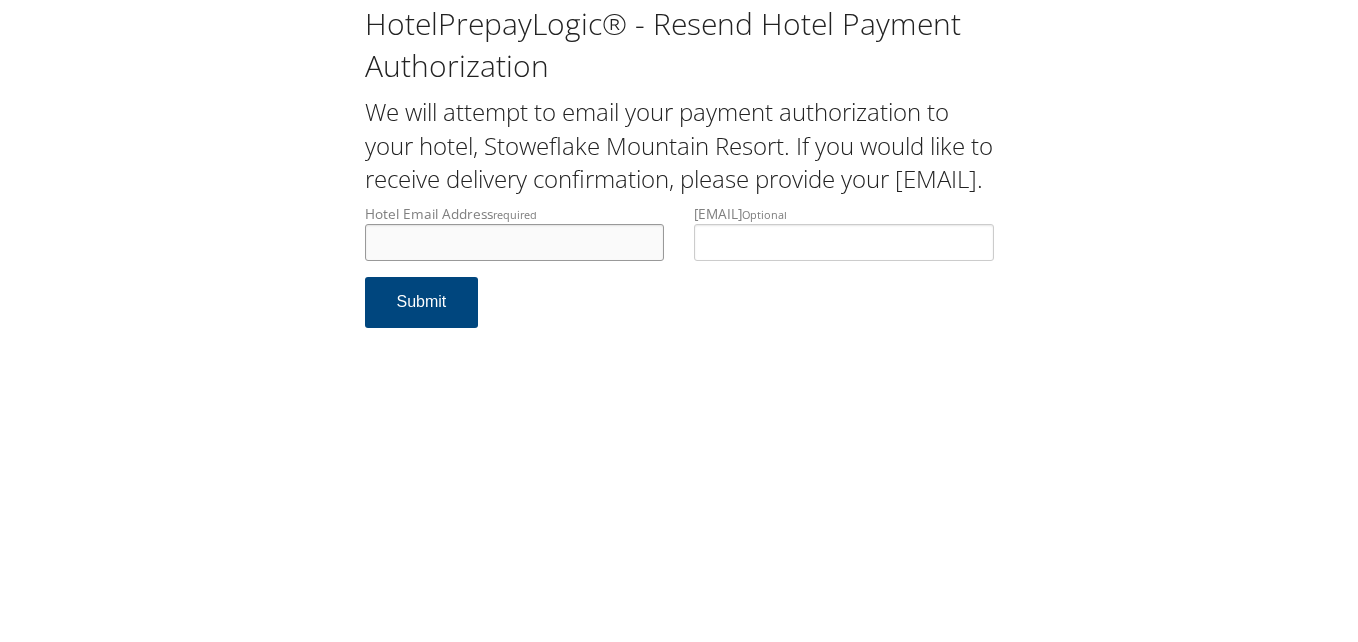 click on "Hotel Email Address  required" at bounding box center [515, 242] 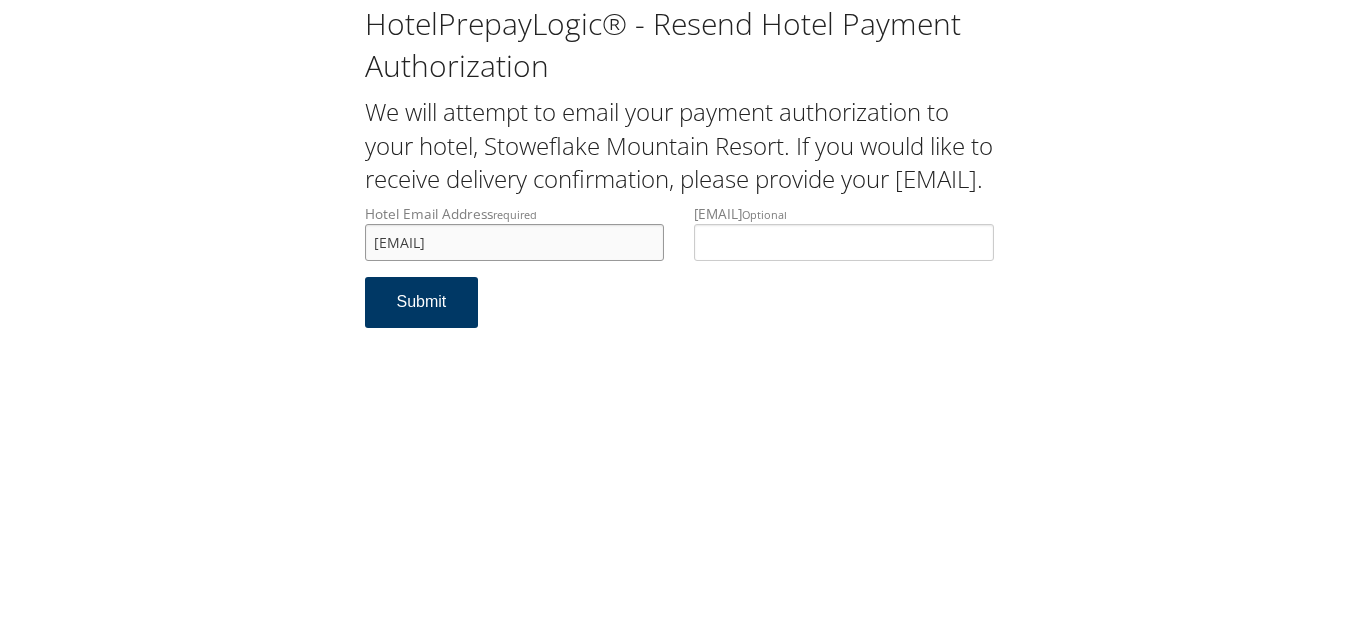 type on "krystina@stoweflake.com" 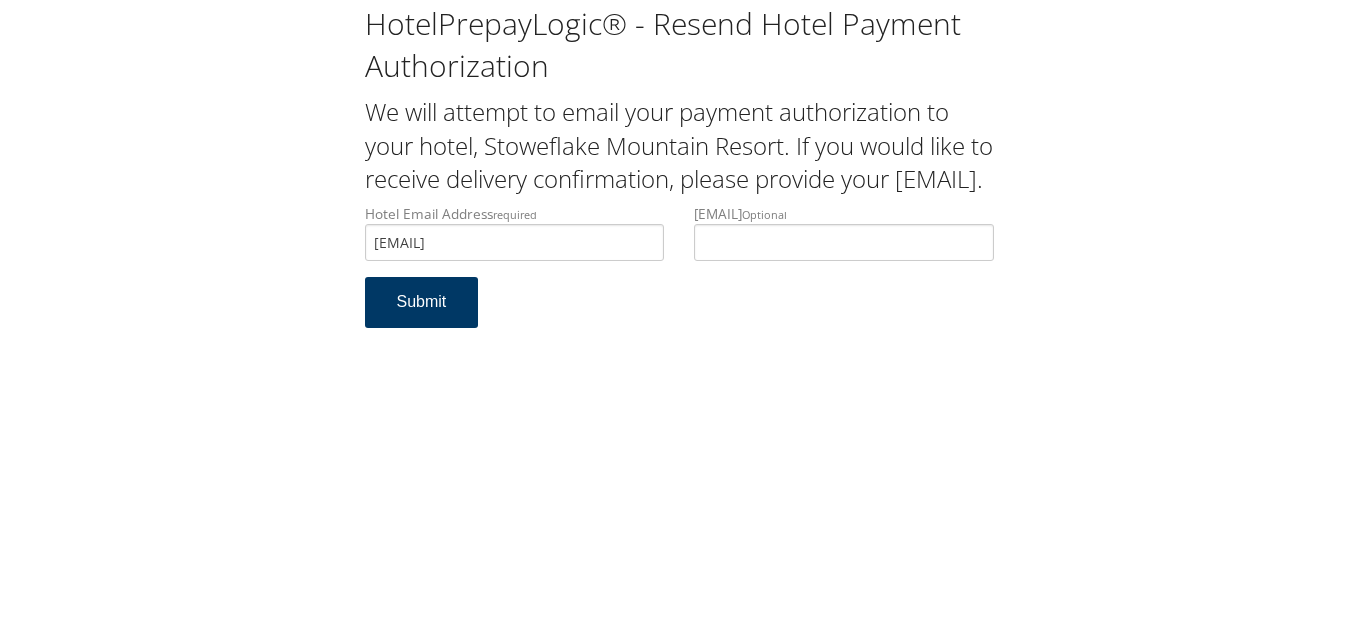 click on "Submit" at bounding box center (422, 302) 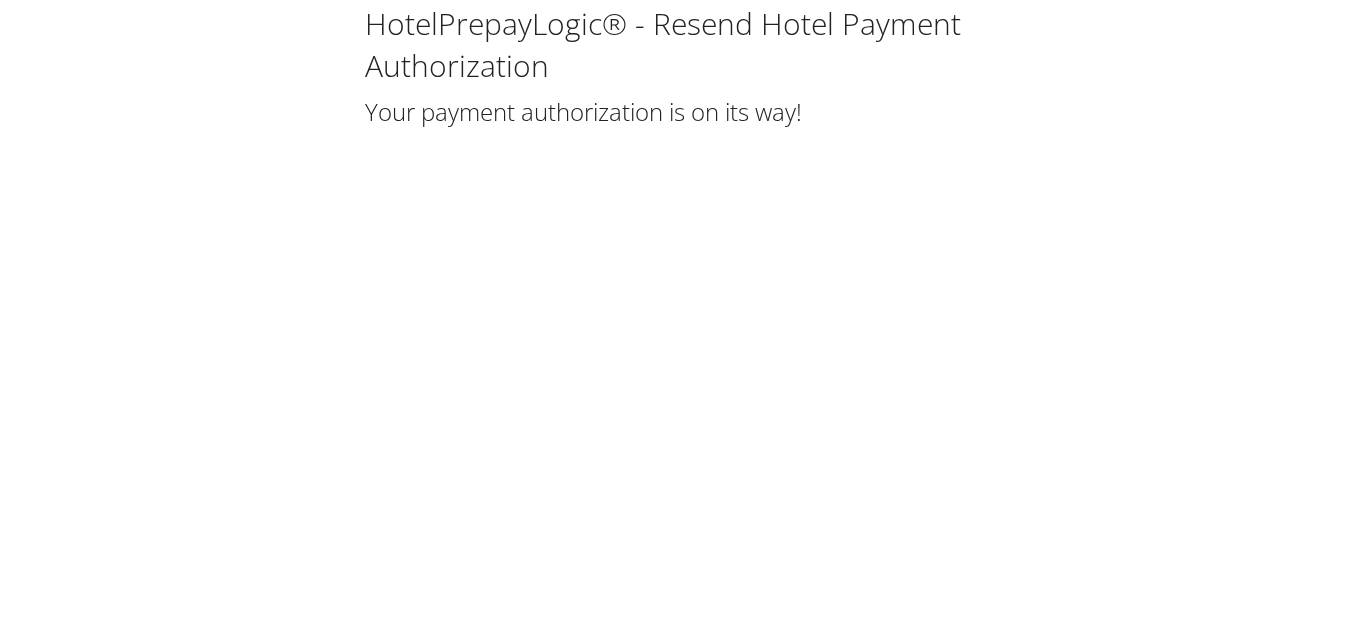 scroll, scrollTop: 0, scrollLeft: 0, axis: both 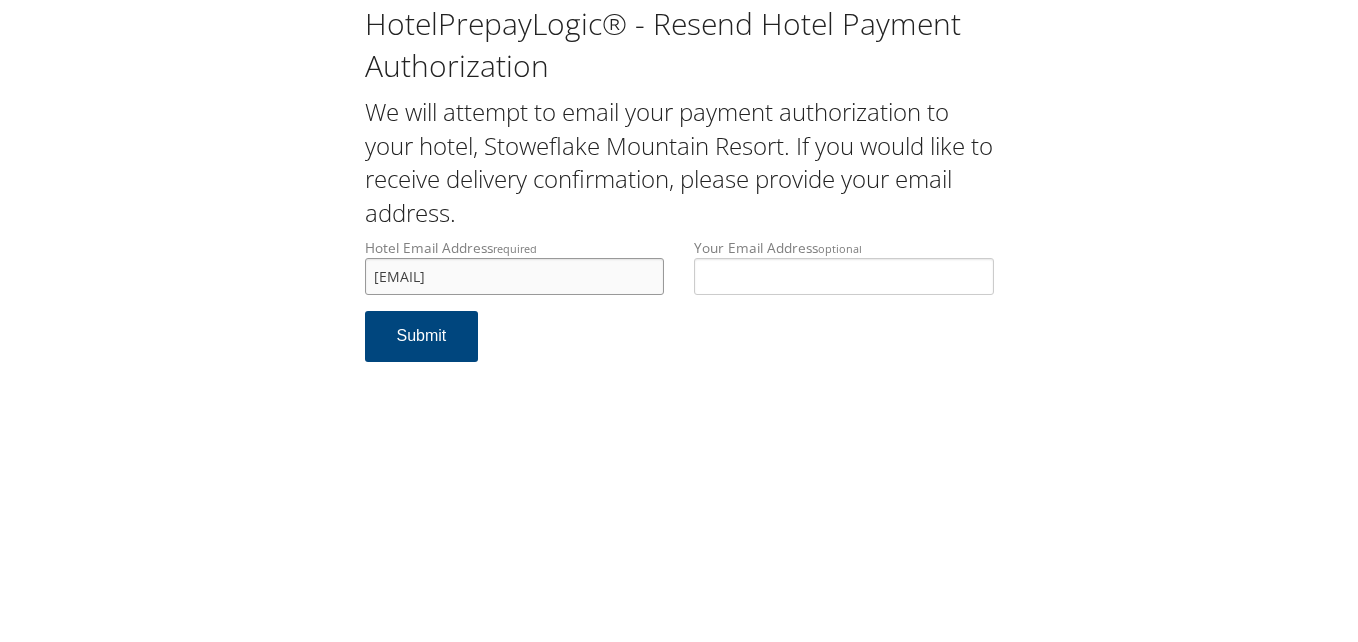 drag, startPoint x: 556, startPoint y: 274, endPoint x: 352, endPoint y: 291, distance: 204.7071 